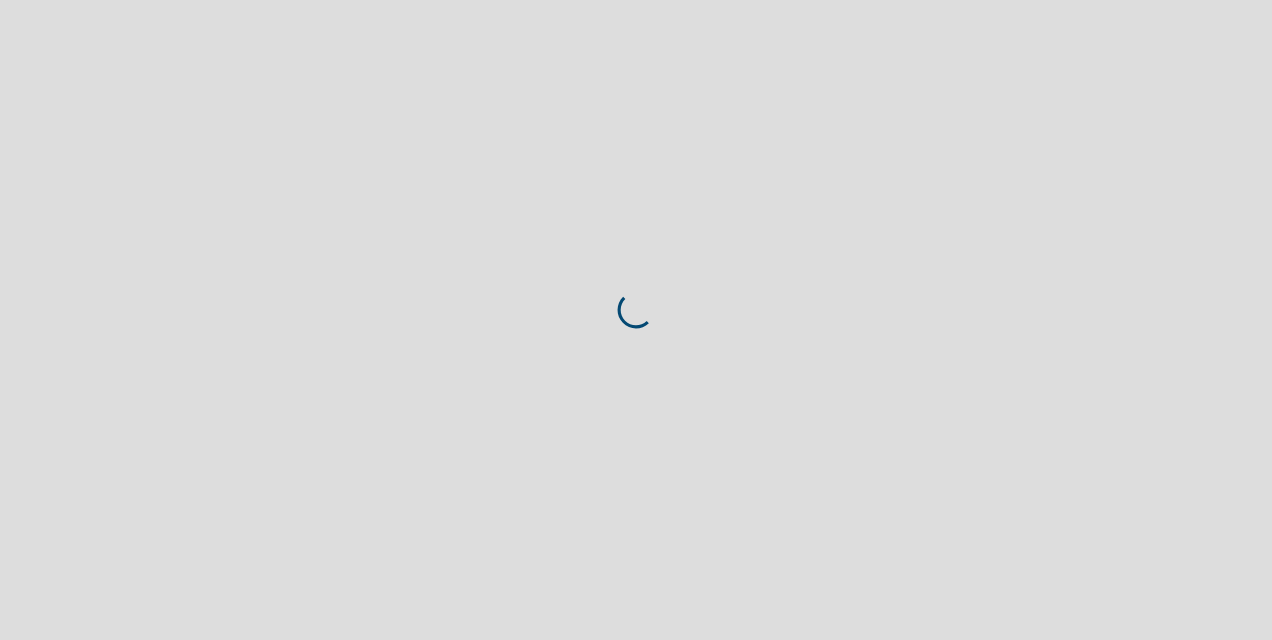 scroll, scrollTop: 0, scrollLeft: 0, axis: both 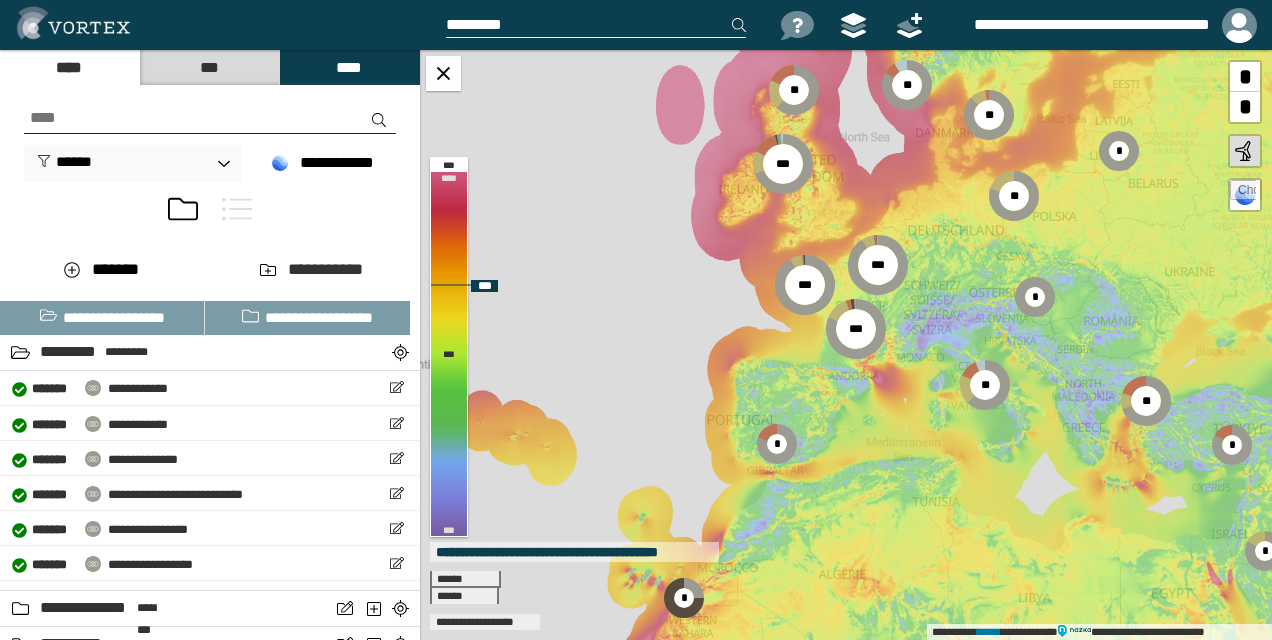 drag, startPoint x: 858, startPoint y: 260, endPoint x: 776, endPoint y: 343, distance: 116.67476 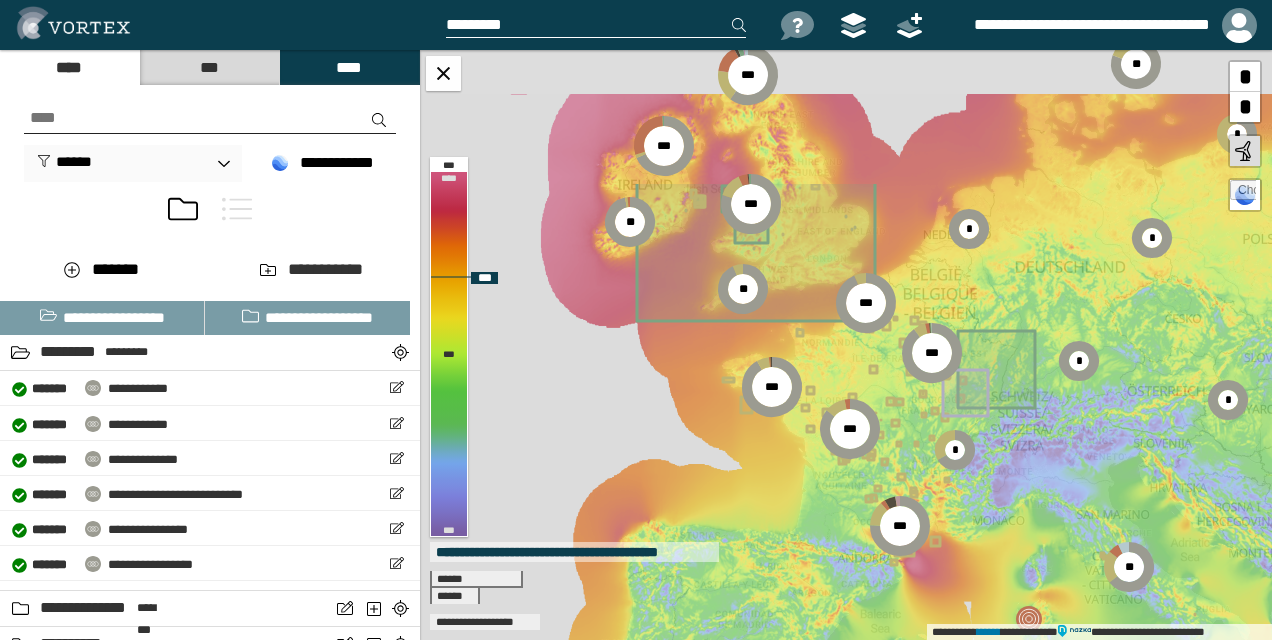 drag, startPoint x: 746, startPoint y: 235, endPoint x: 754, endPoint y: 462, distance: 227.14093 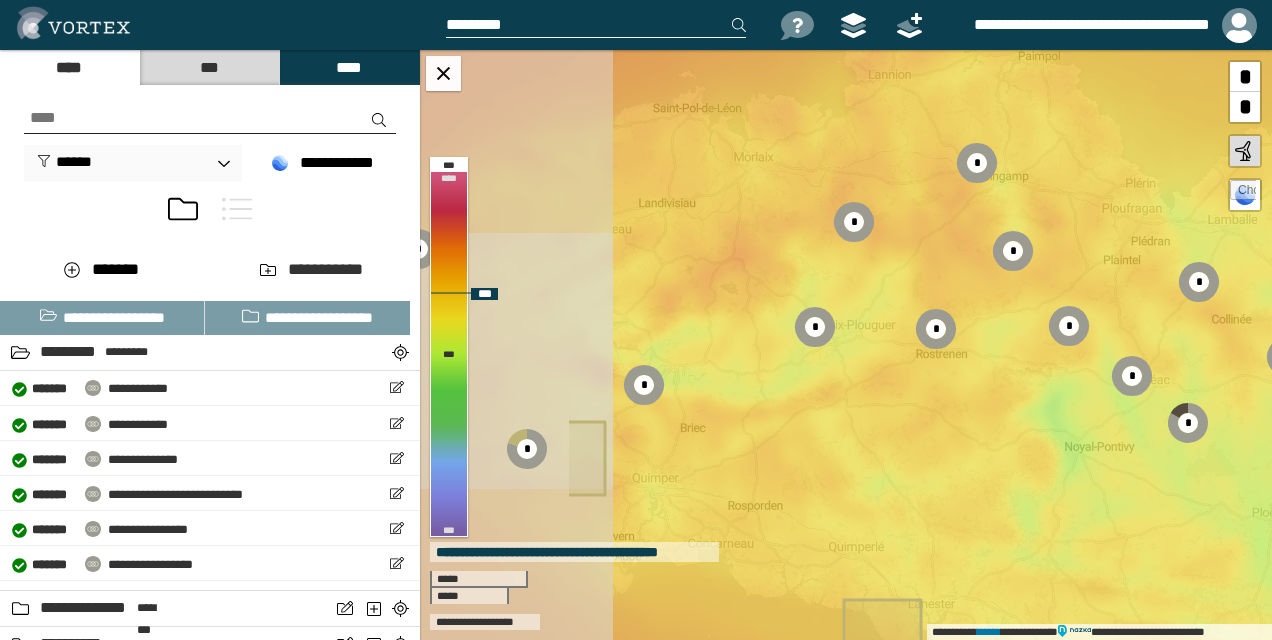drag, startPoint x: 631, startPoint y: 250, endPoint x: 892, endPoint y: 410, distance: 306.13885 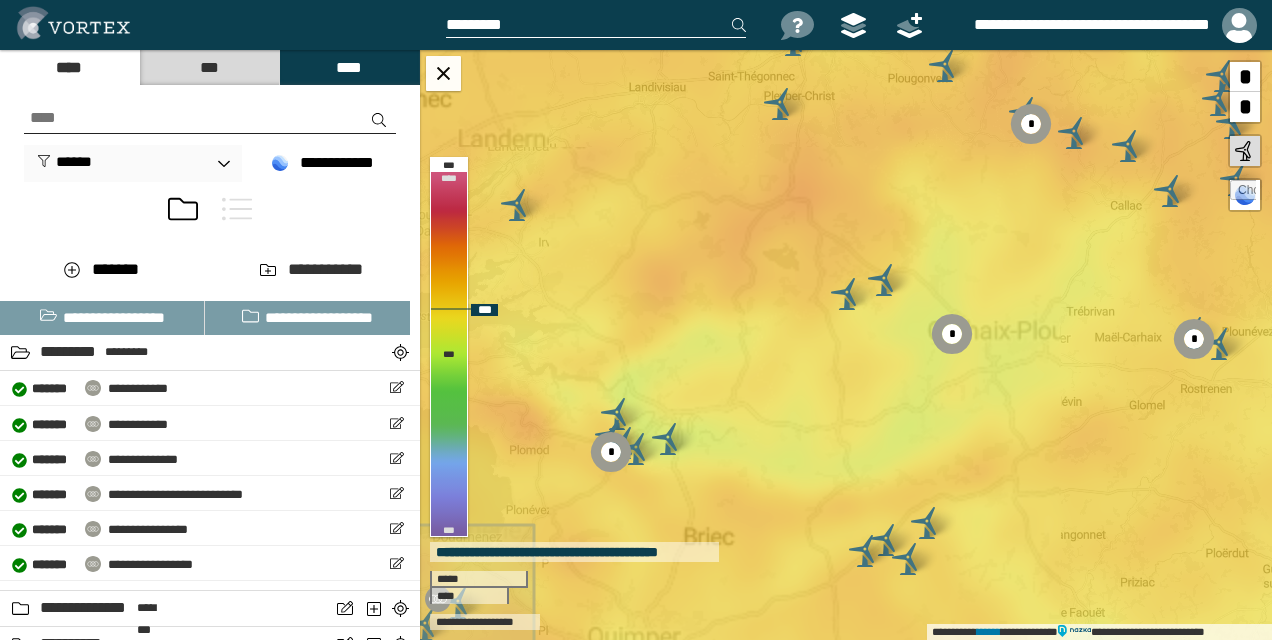 drag, startPoint x: 867, startPoint y: 346, endPoint x: 738, endPoint y: 370, distance: 131.21356 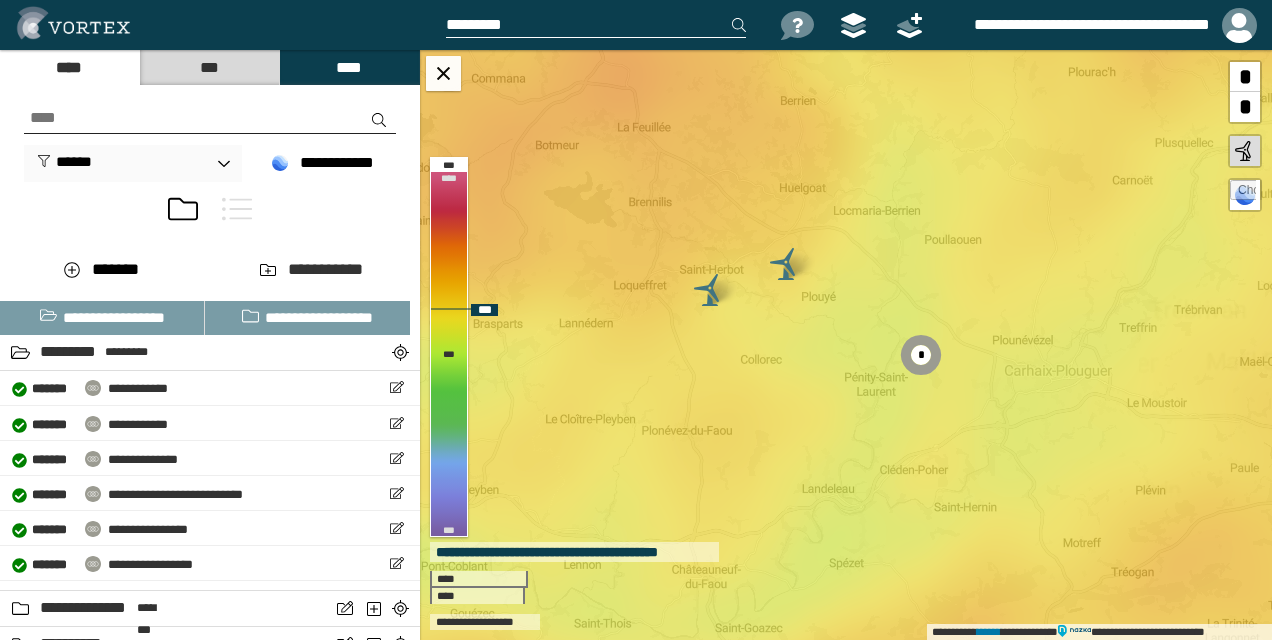 drag, startPoint x: 824, startPoint y: 381, endPoint x: 792, endPoint y: 416, distance: 47.423622 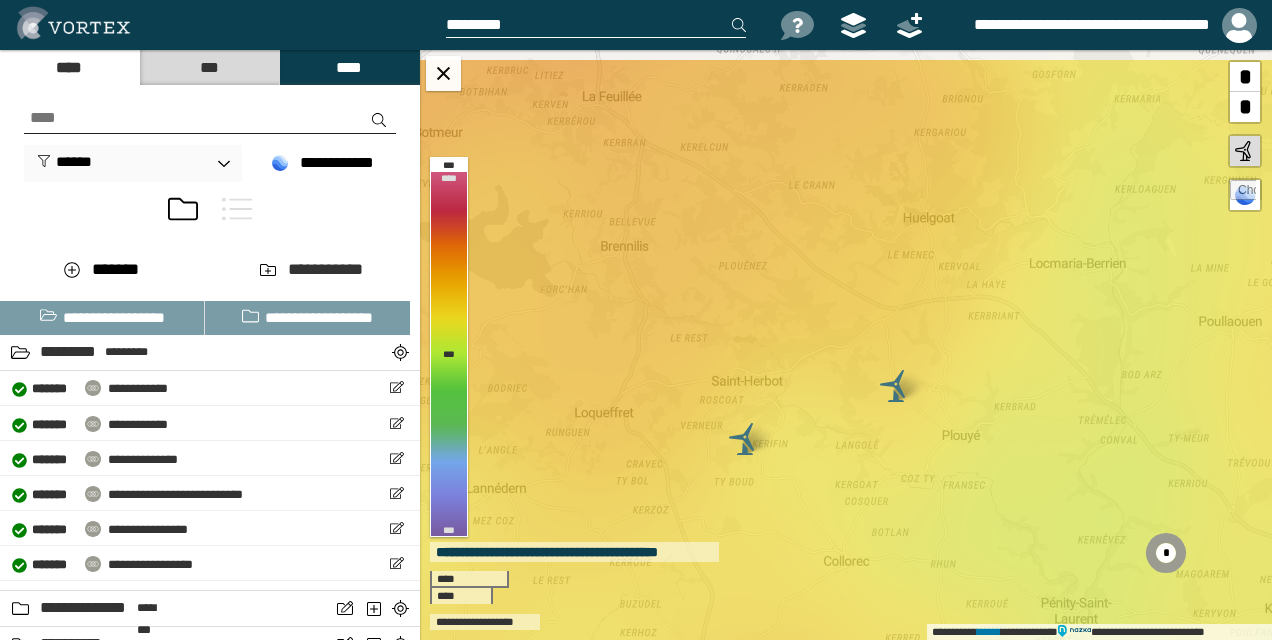 drag, startPoint x: 794, startPoint y: 416, endPoint x: 934, endPoint y: 626, distance: 252.3886 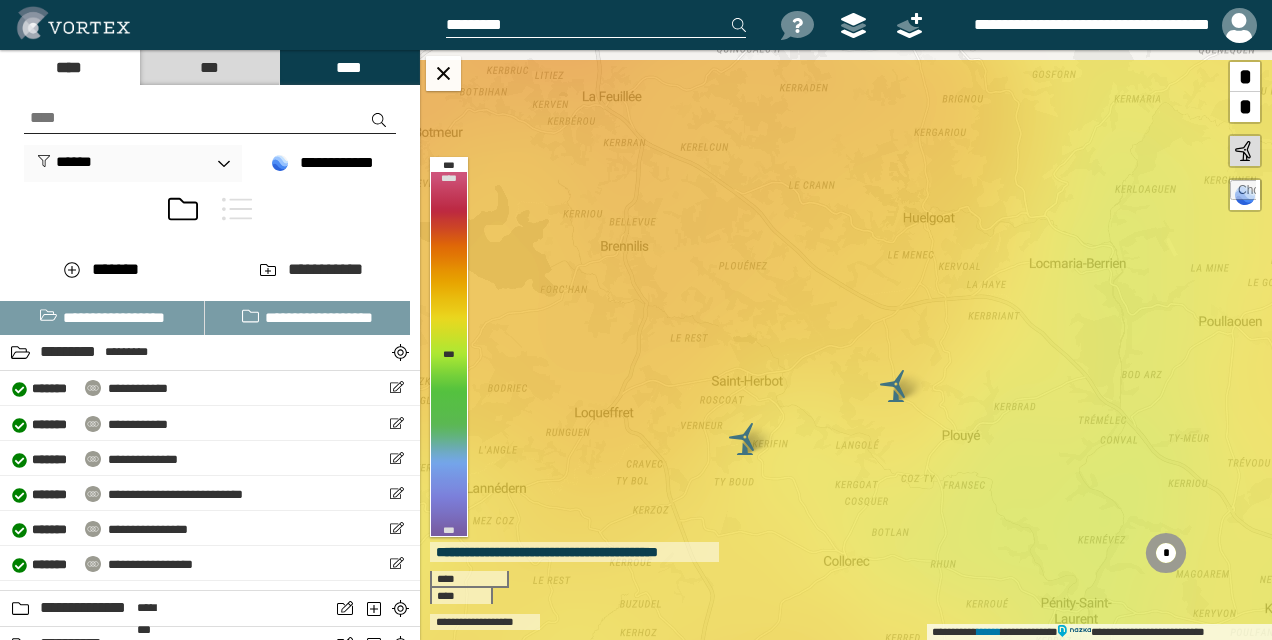 click on "**********" at bounding box center (846, 345) 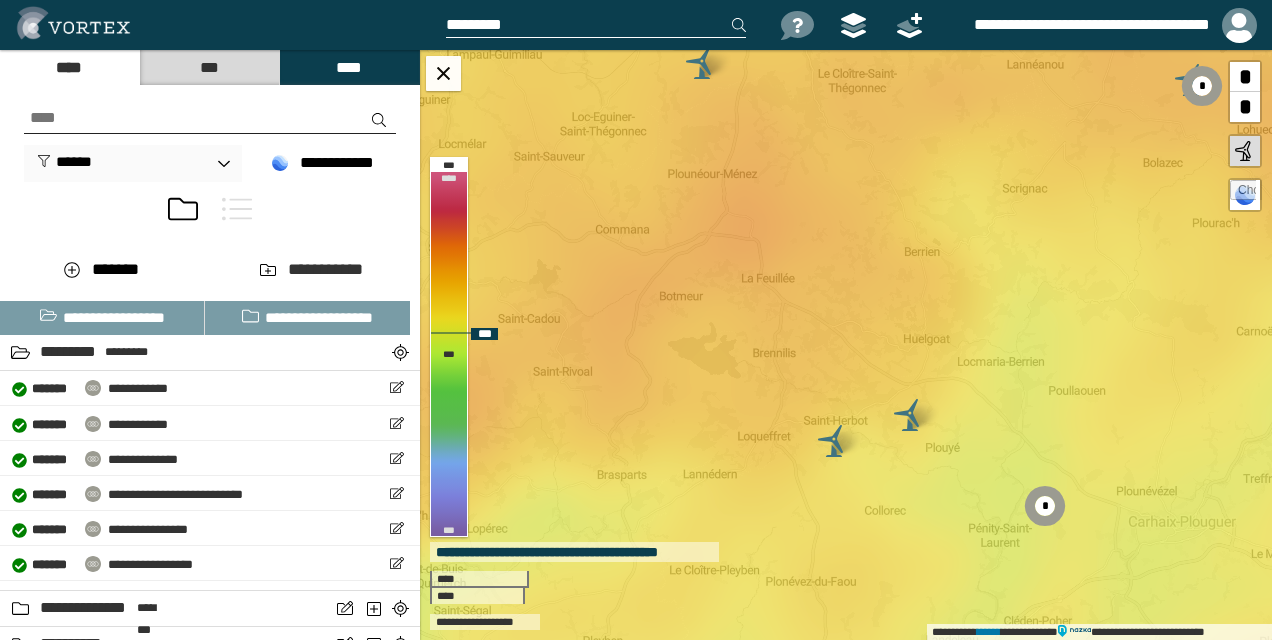 drag, startPoint x: 1047, startPoint y: 616, endPoint x: 1105, endPoint y: 329, distance: 292.80197 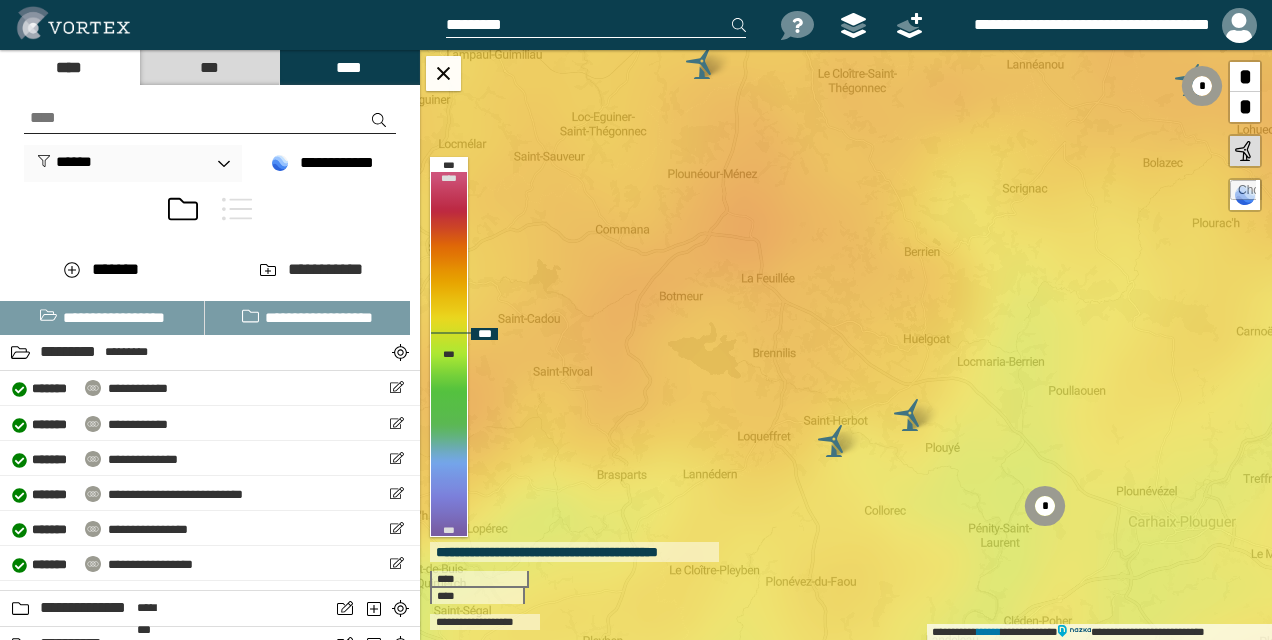 click on "**********" at bounding box center (846, 345) 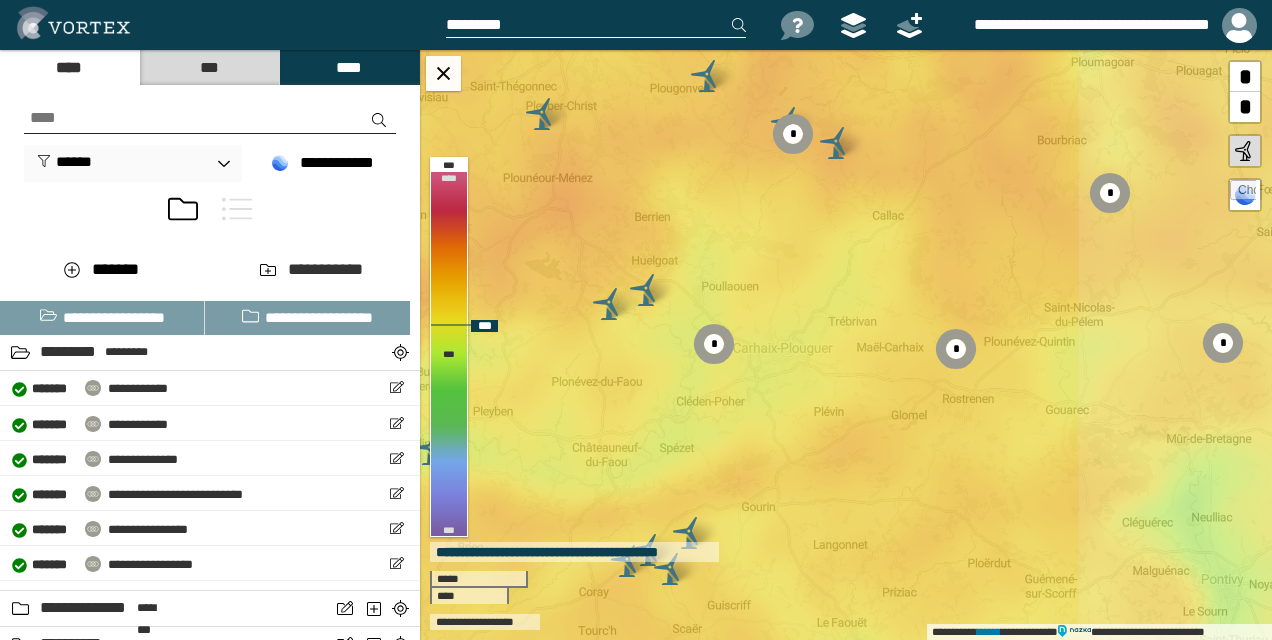 drag, startPoint x: 1118, startPoint y: 408, endPoint x: 714, endPoint y: 440, distance: 405.26535 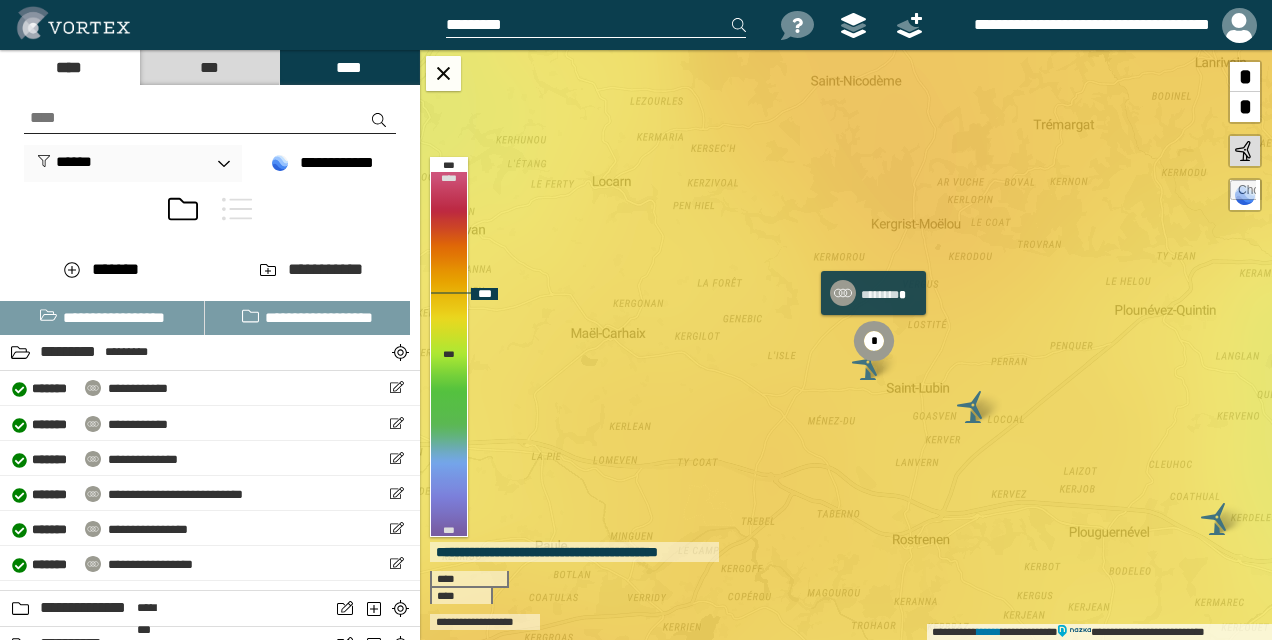 click 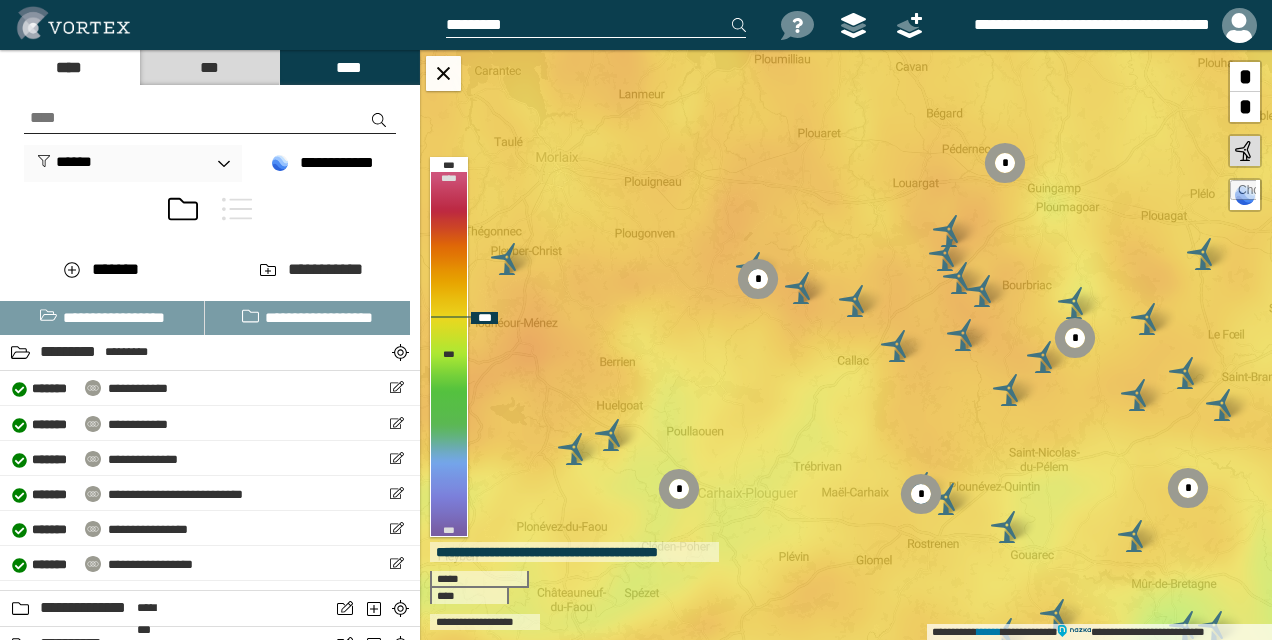 drag, startPoint x: 878, startPoint y: 221, endPoint x: 828, endPoint y: 408, distance: 193.5691 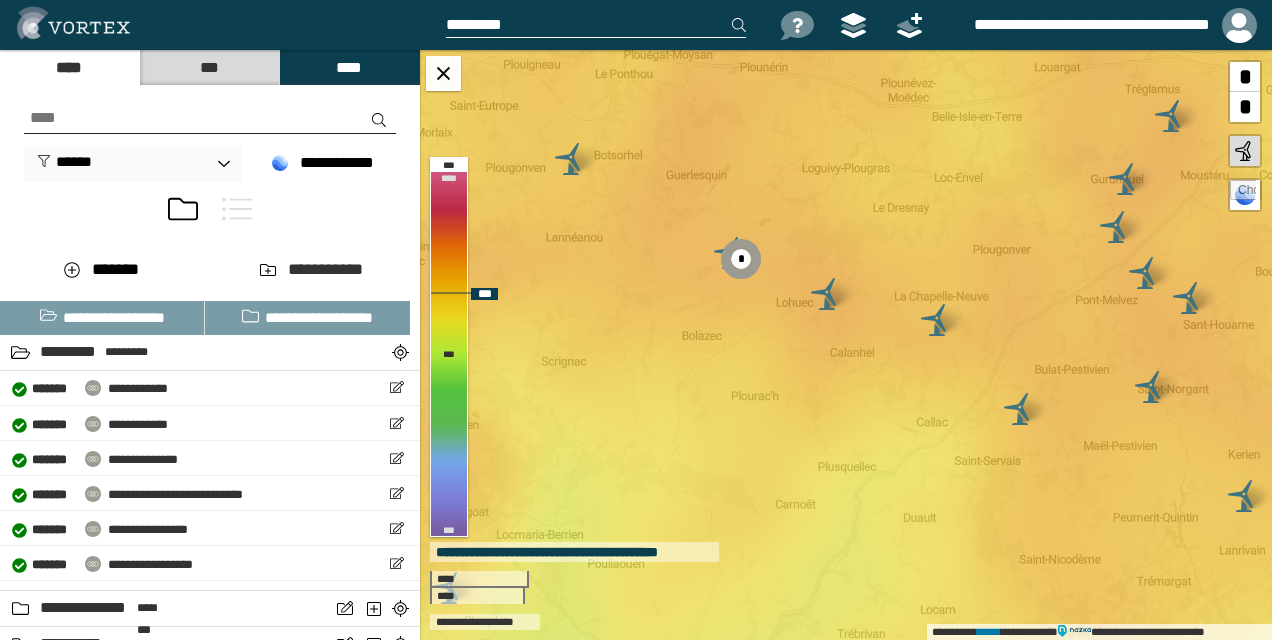 drag, startPoint x: 807, startPoint y: 354, endPoint x: 844, endPoint y: 469, distance: 120.805626 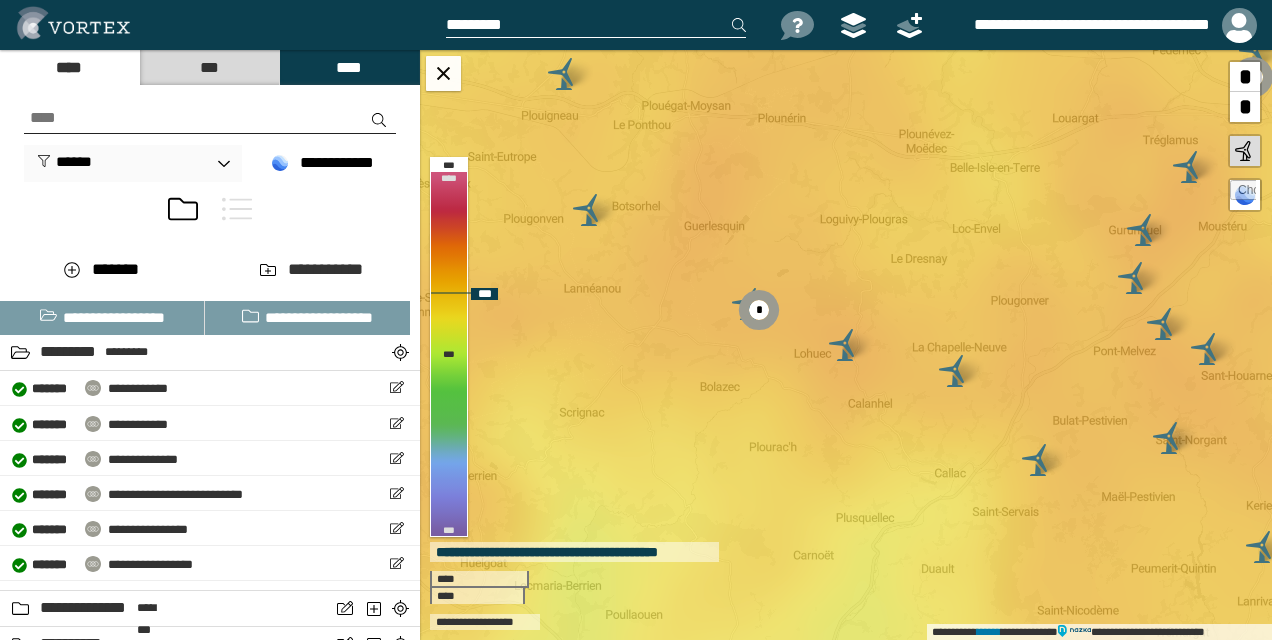 click on "**********" at bounding box center (846, 345) 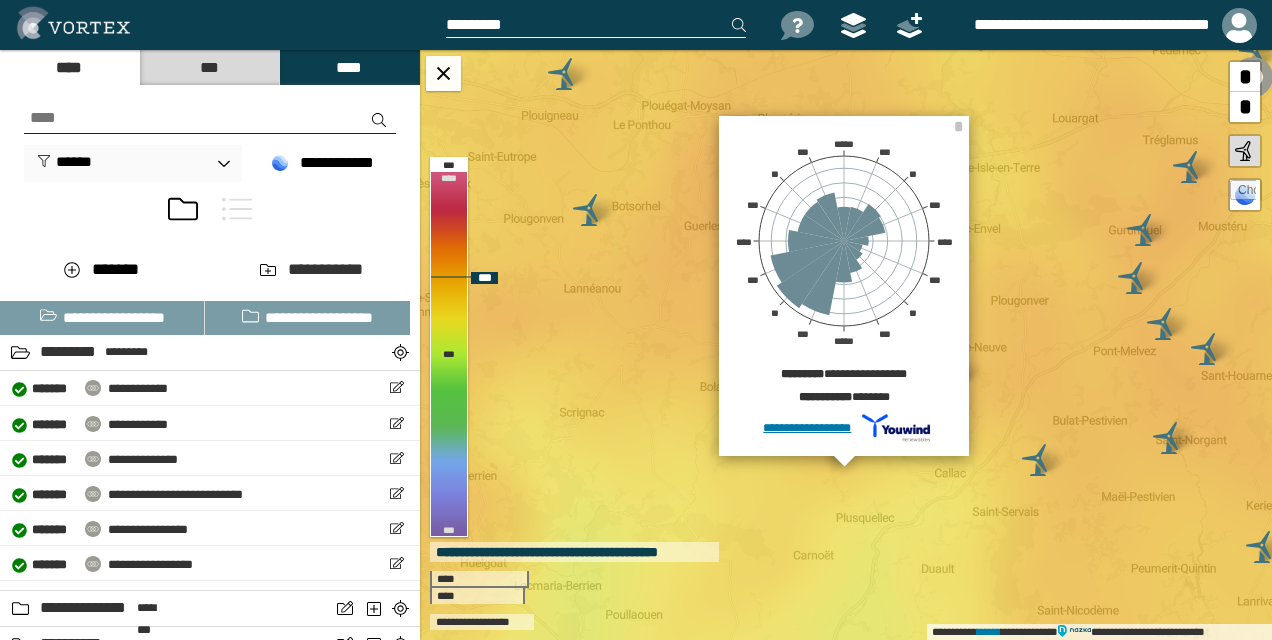 click on "**********" at bounding box center [846, 345] 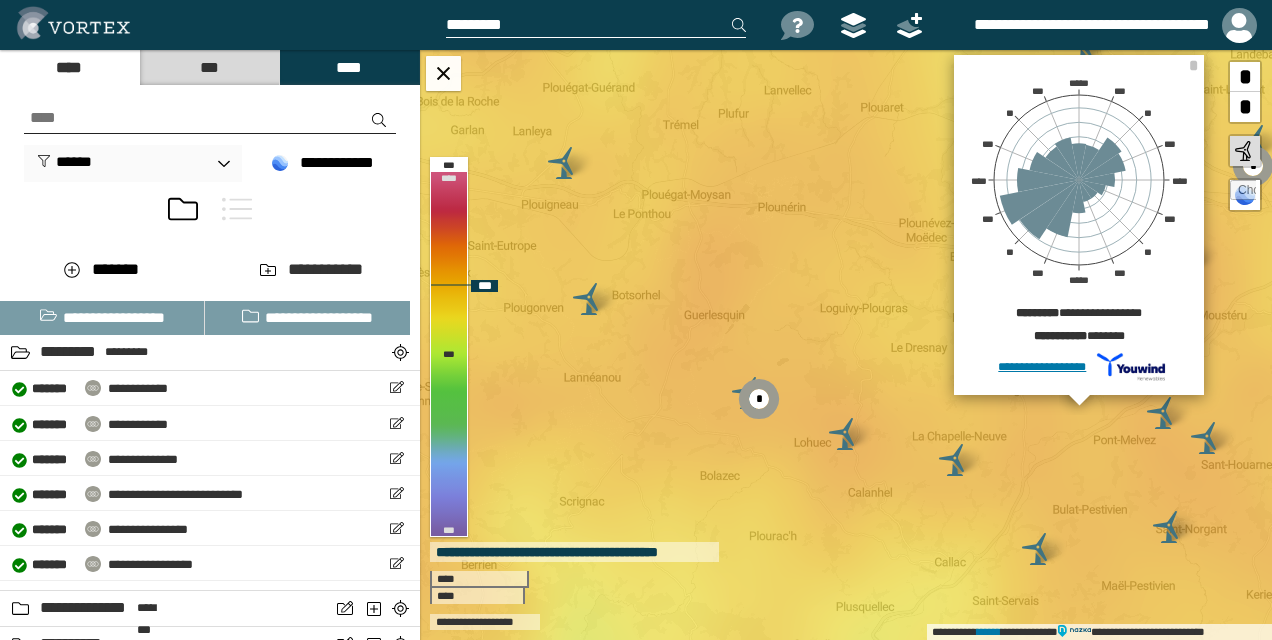 click on "**********" at bounding box center [846, 345] 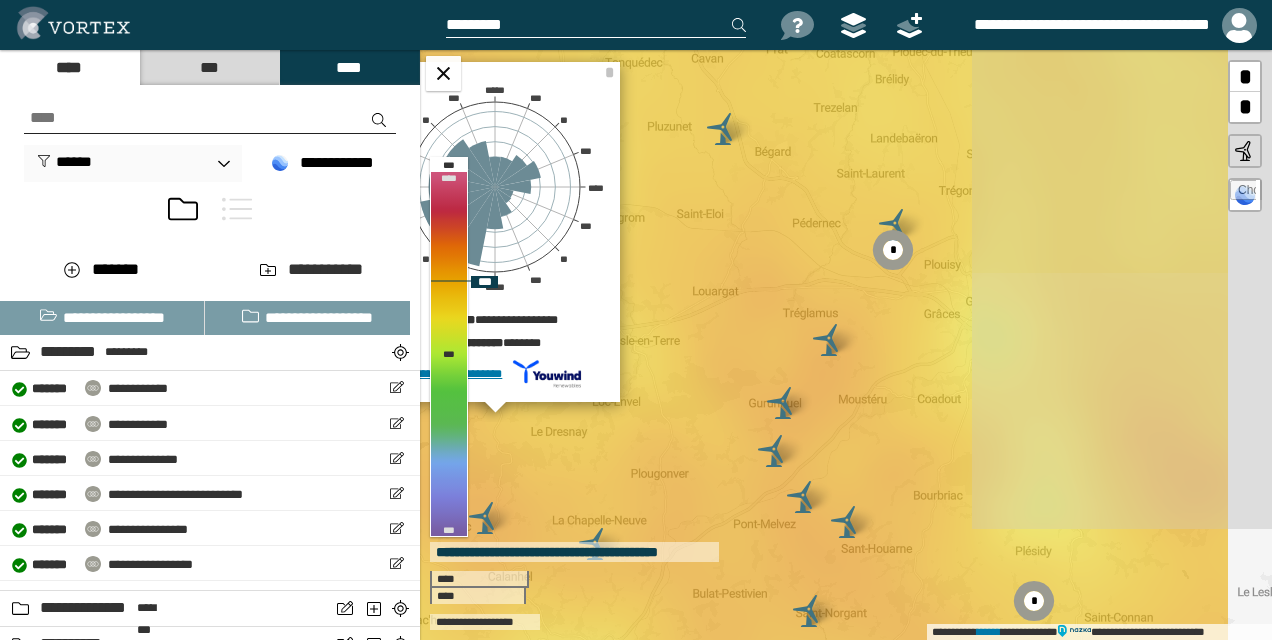 drag, startPoint x: 1094, startPoint y: 223, endPoint x: 734, endPoint y: 230, distance: 360.06805 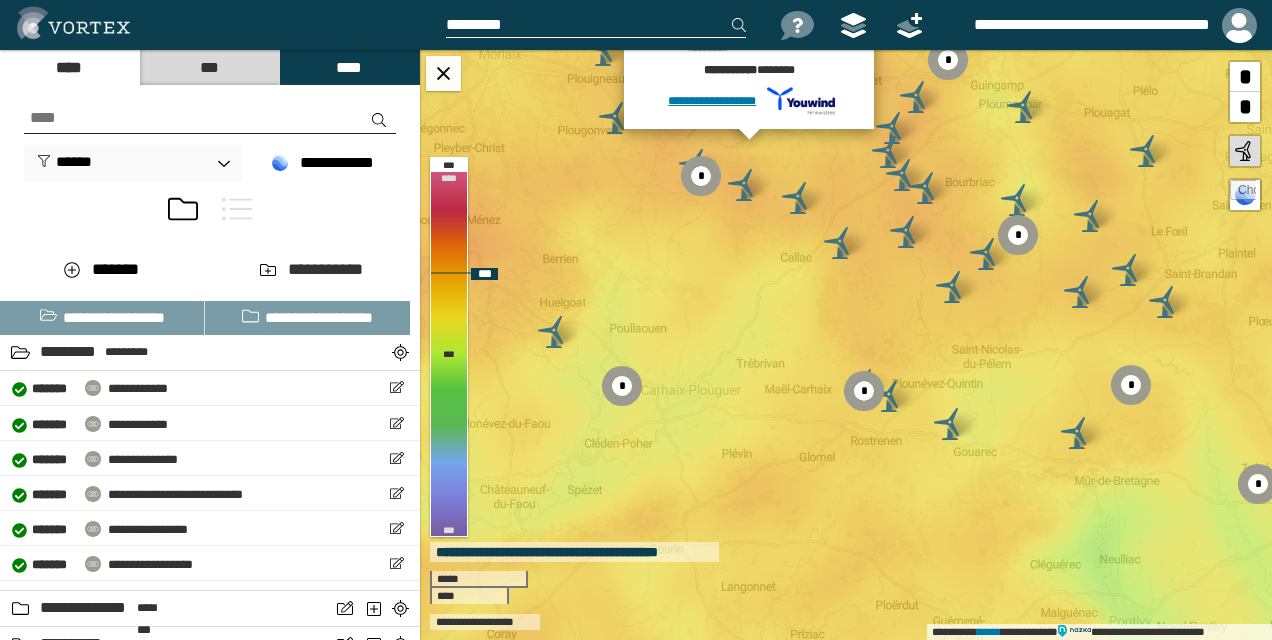 drag, startPoint x: 811, startPoint y: 354, endPoint x: 945, endPoint y: 174, distance: 224.40143 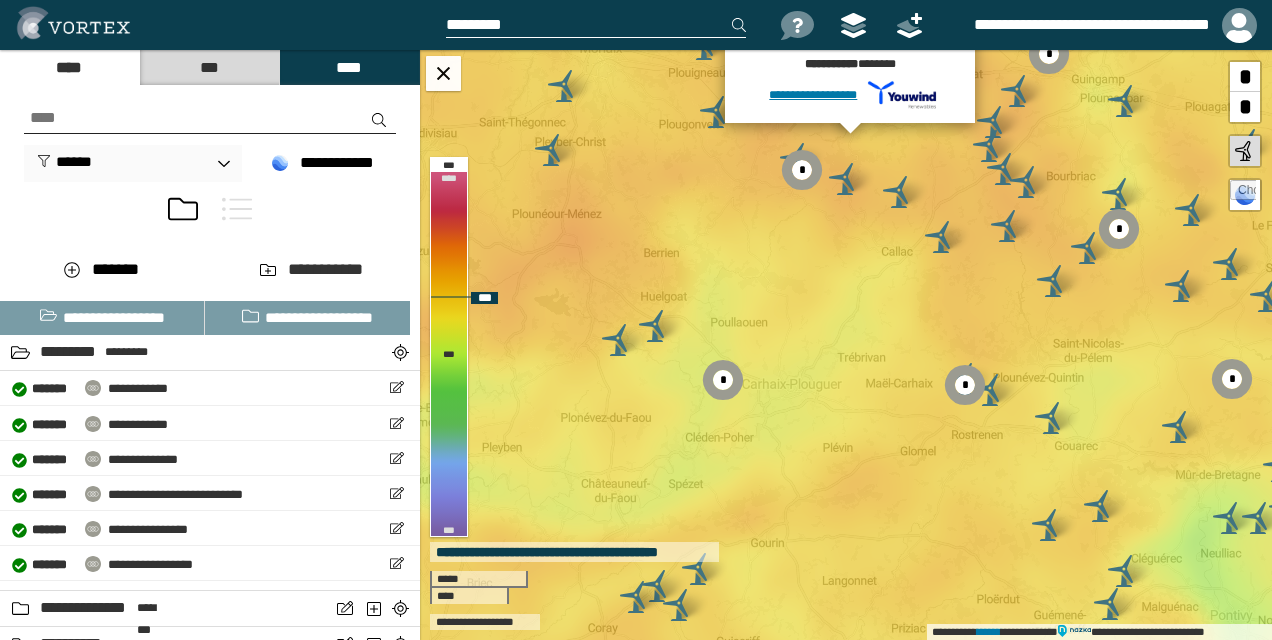 drag, startPoint x: 711, startPoint y: 265, endPoint x: 812, endPoint y: 259, distance: 101.17806 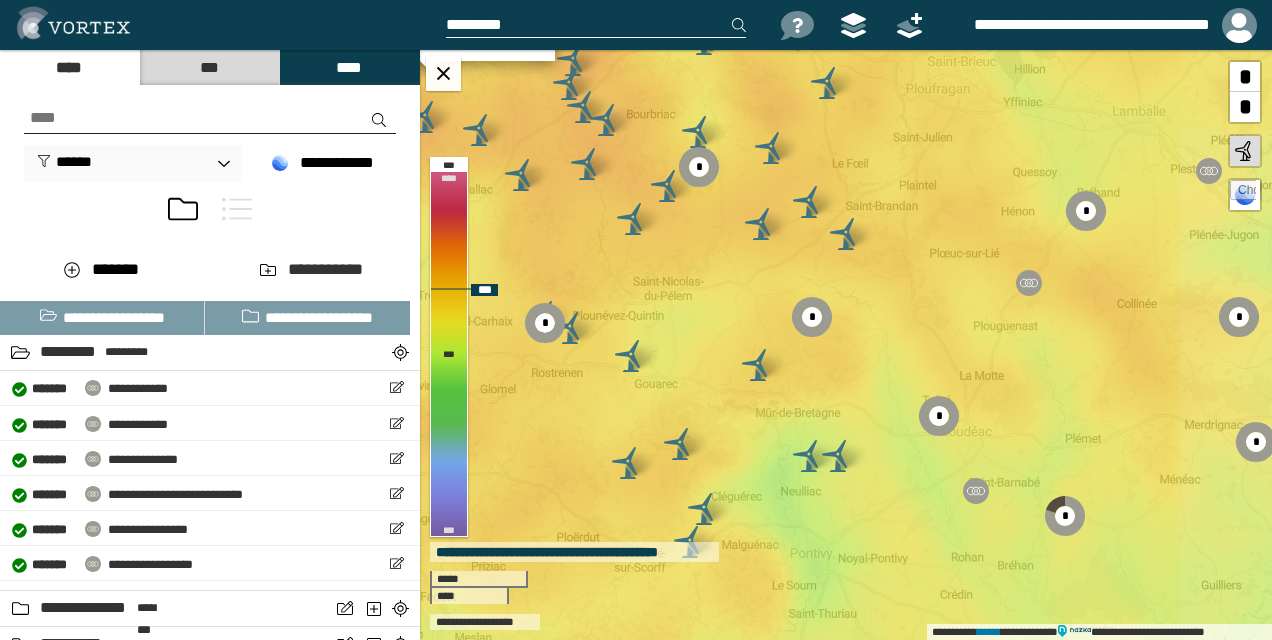 drag, startPoint x: 1060, startPoint y: 312, endPoint x: 640, endPoint y: 250, distance: 424.5515 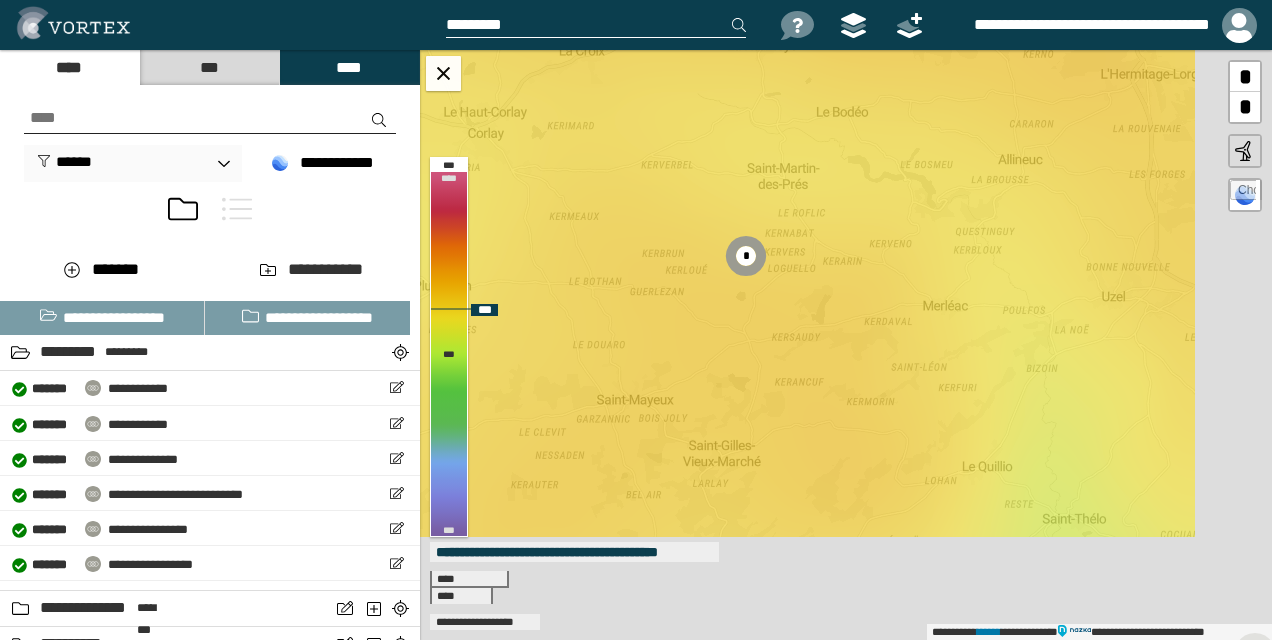 drag, startPoint x: 926, startPoint y: 344, endPoint x: 774, endPoint y: 209, distance: 203.29535 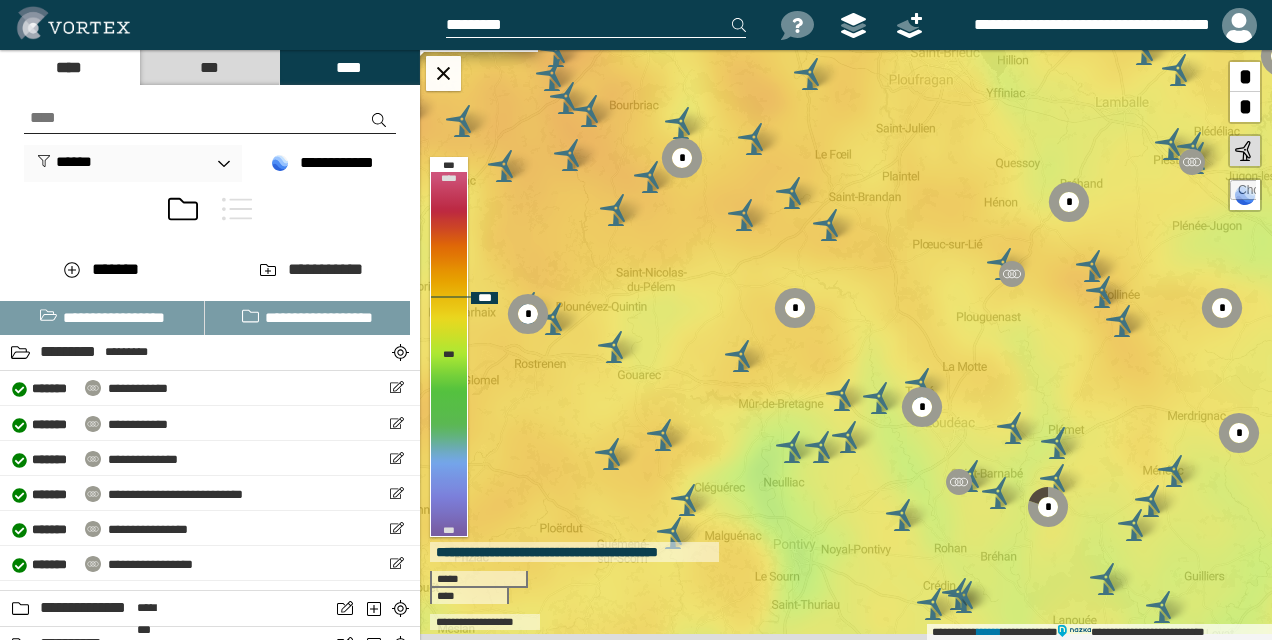 drag, startPoint x: 944, startPoint y: 298, endPoint x: 889, endPoint y: 283, distance: 57.00877 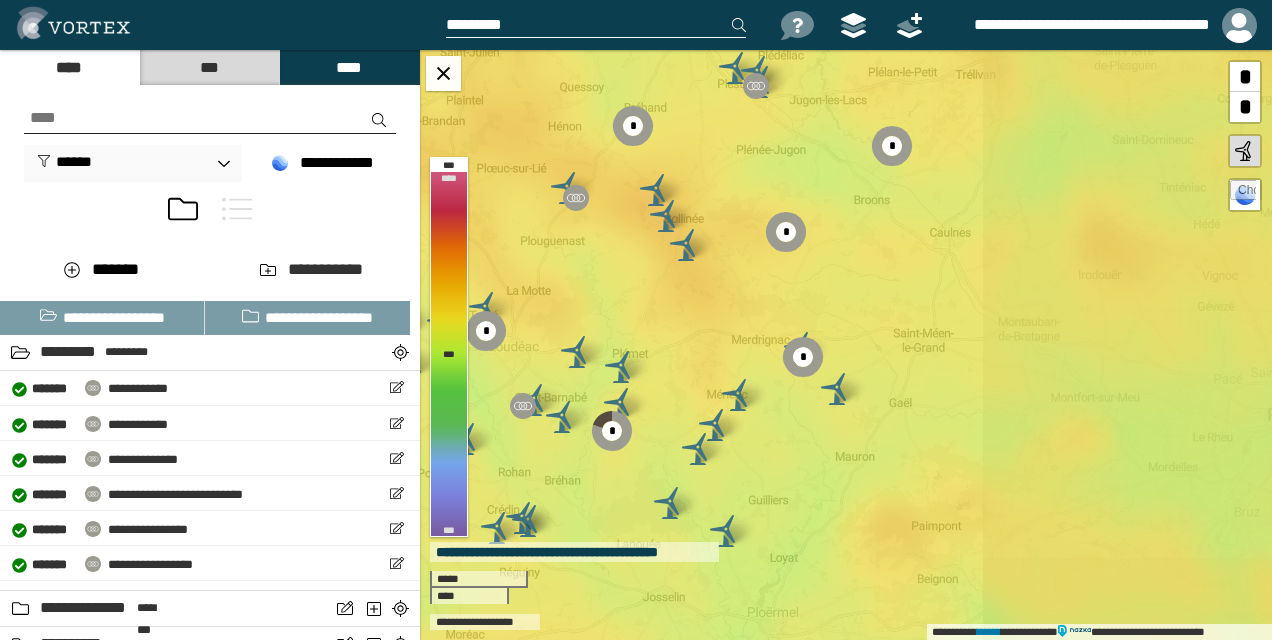 drag, startPoint x: 835, startPoint y: 291, endPoint x: 400, endPoint y: 215, distance: 441.58917 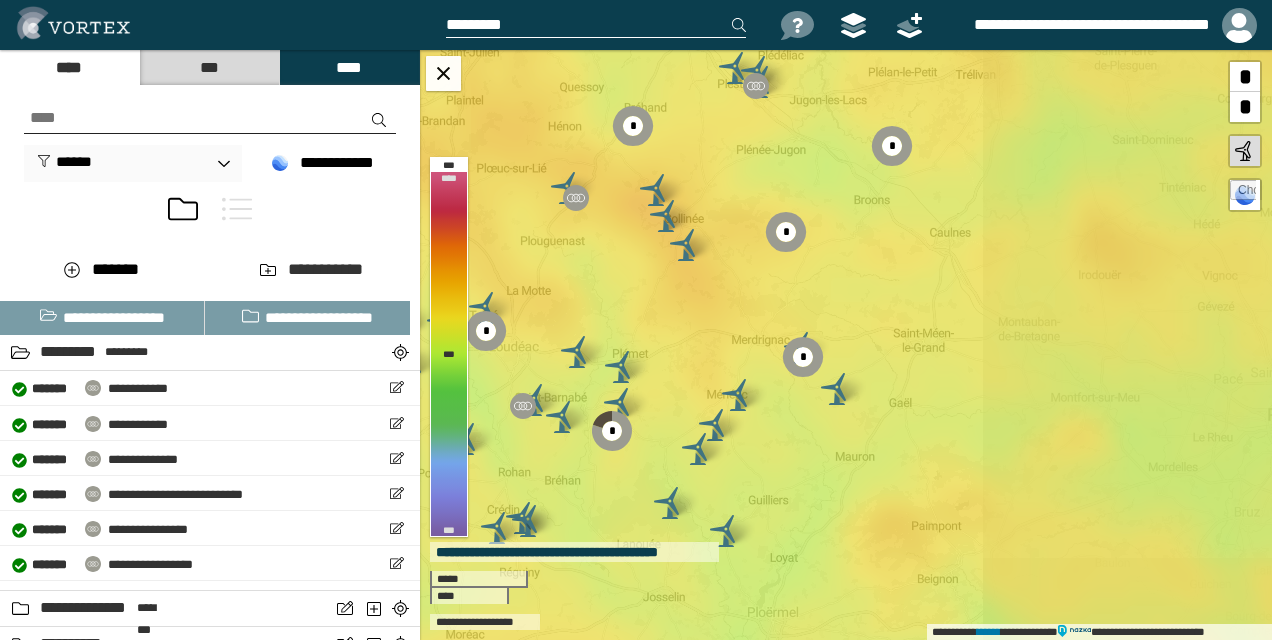click on "**********" at bounding box center (636, 345) 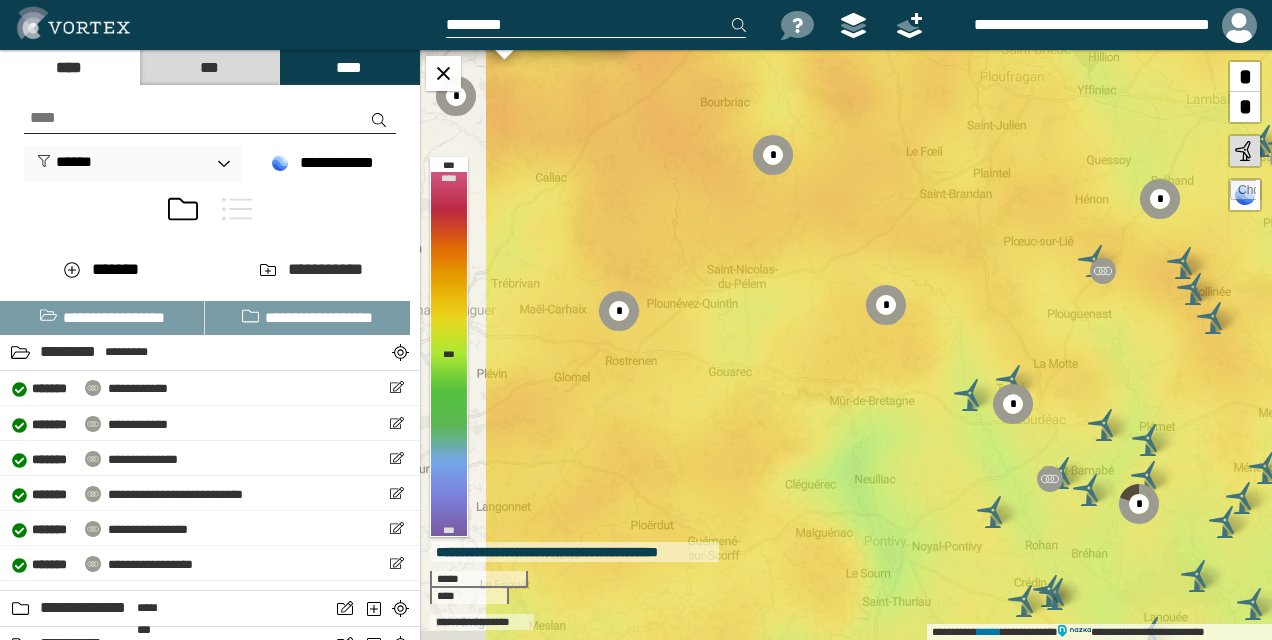 drag, startPoint x: 748, startPoint y: 279, endPoint x: 1275, endPoint y: 354, distance: 532.31006 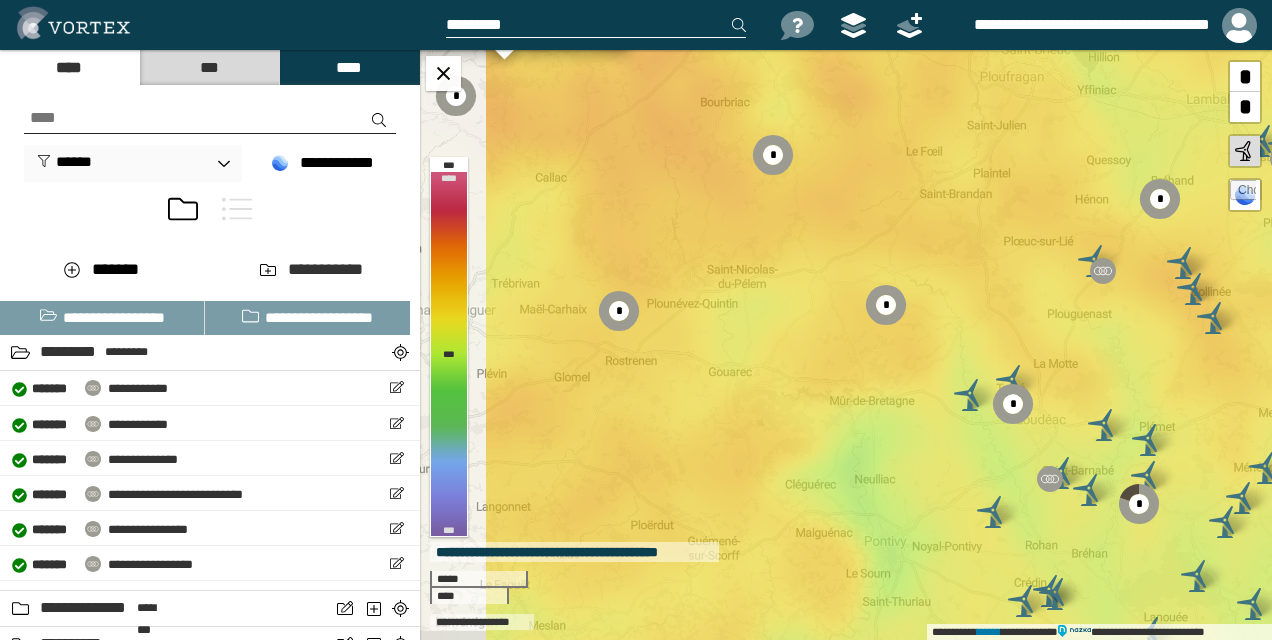 click on "**********" at bounding box center [636, 320] 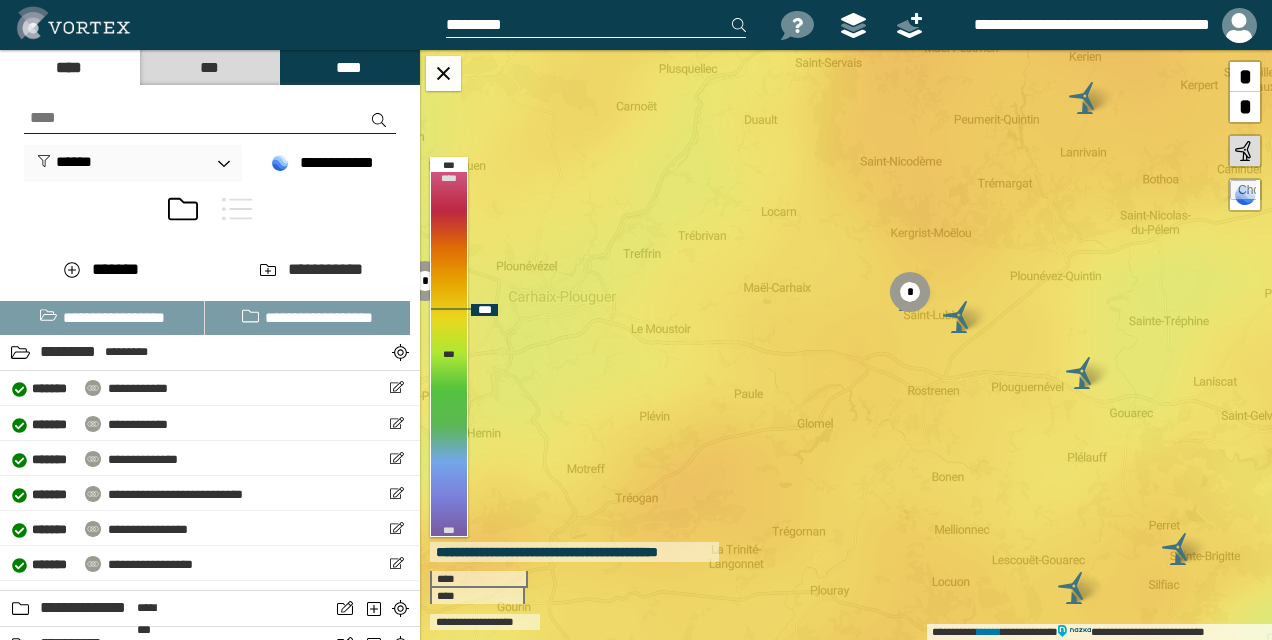 drag, startPoint x: 702, startPoint y: 366, endPoint x: 1075, endPoint y: 397, distance: 374.28598 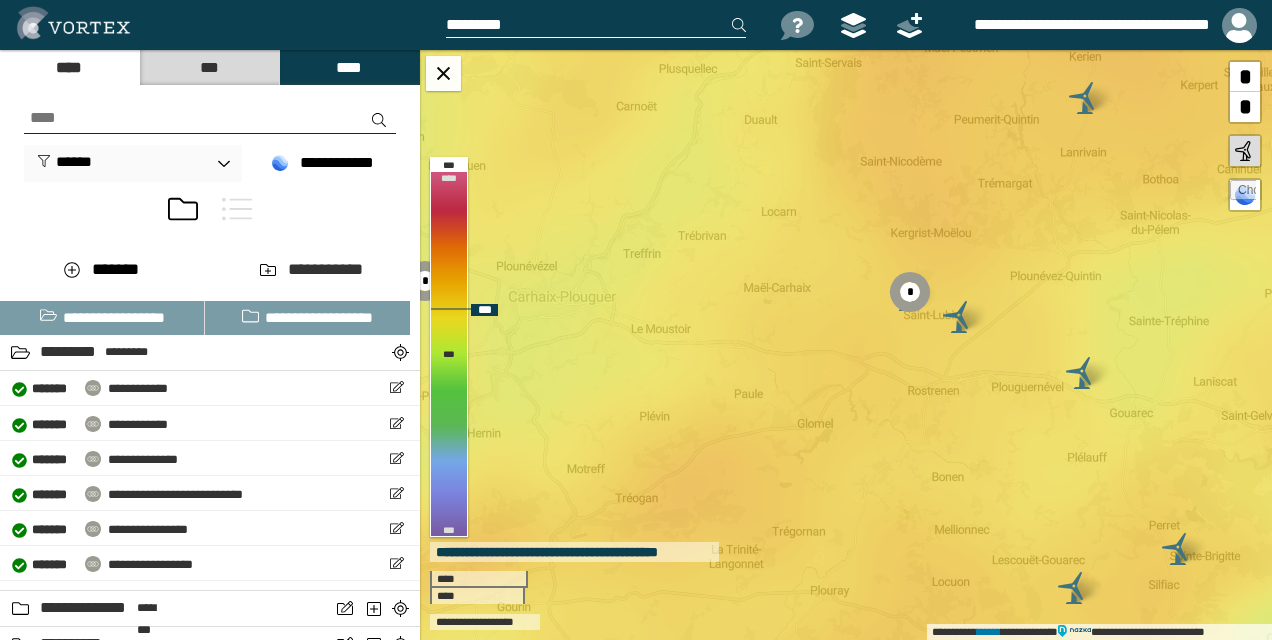 click on "**********" at bounding box center (846, 345) 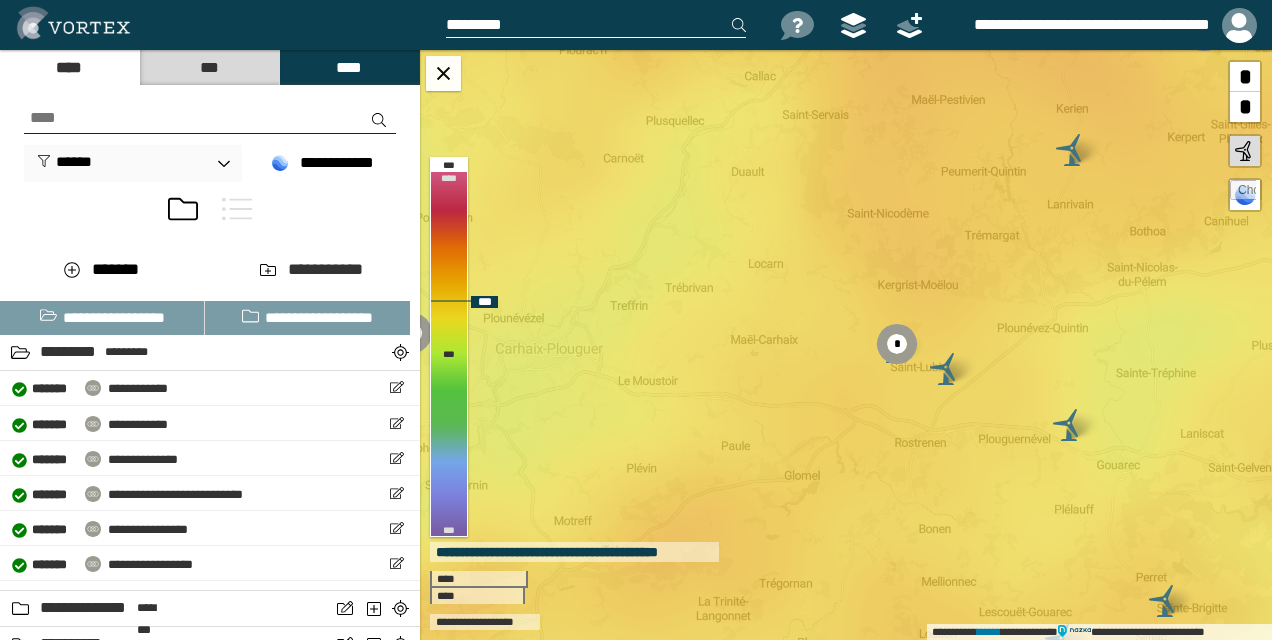drag, startPoint x: 844, startPoint y: 284, endPoint x: 772, endPoint y: 336, distance: 88.814415 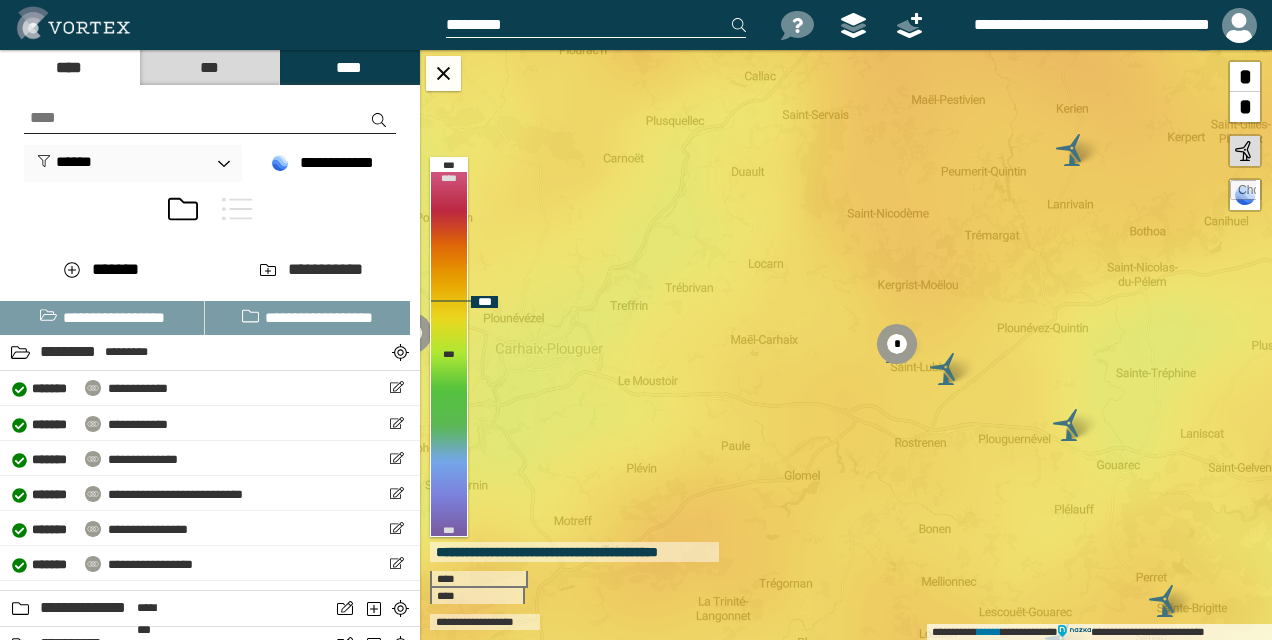 click on "**********" at bounding box center (846, 345) 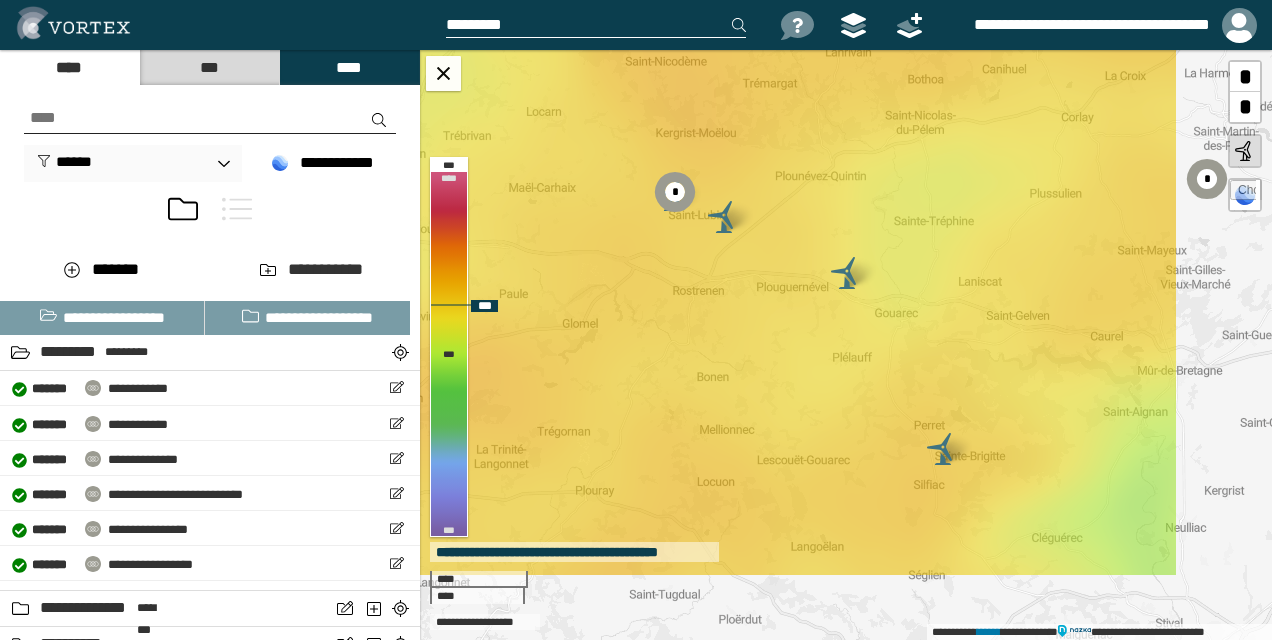 drag, startPoint x: 1026, startPoint y: 358, endPoint x: 784, endPoint y: 197, distance: 290.66302 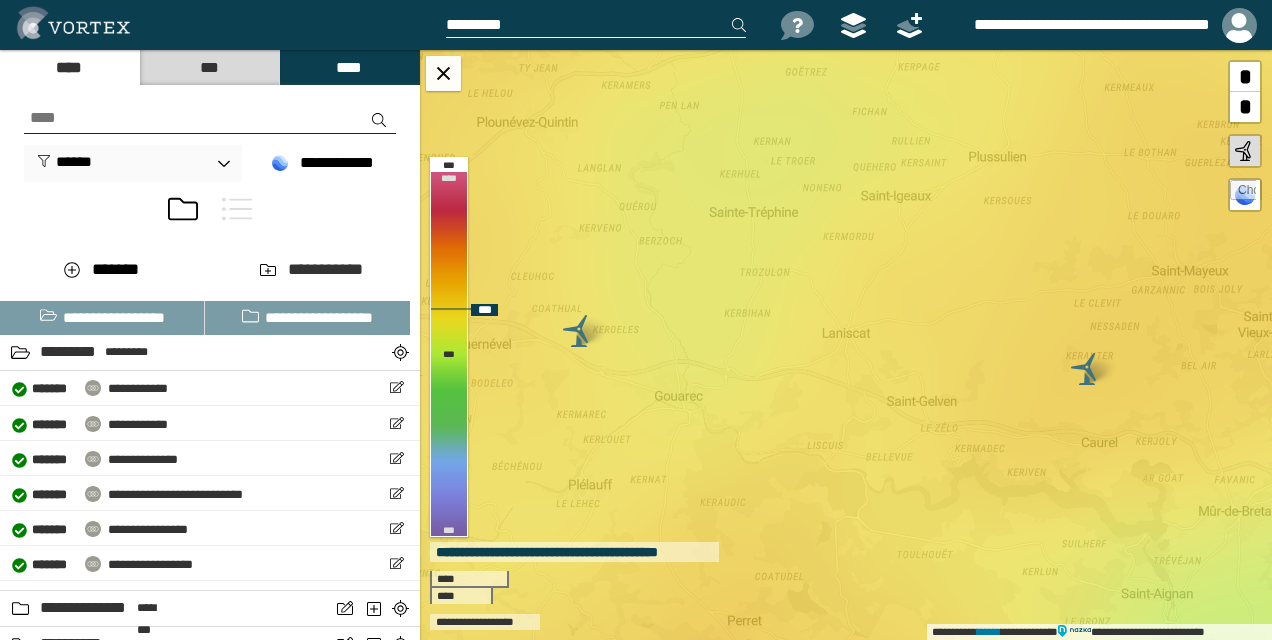 drag, startPoint x: 950, startPoint y: 302, endPoint x: 836, endPoint y: 398, distance: 149.03691 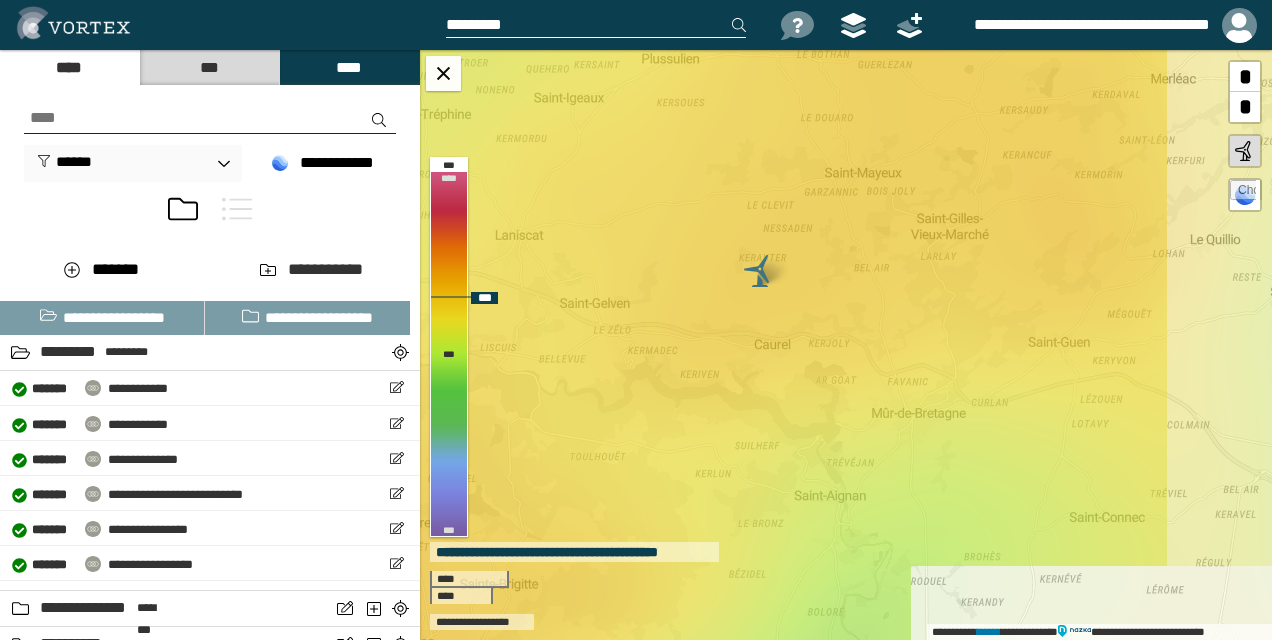 drag, startPoint x: 1006, startPoint y: 334, endPoint x: 677, endPoint y: 236, distance: 343.28558 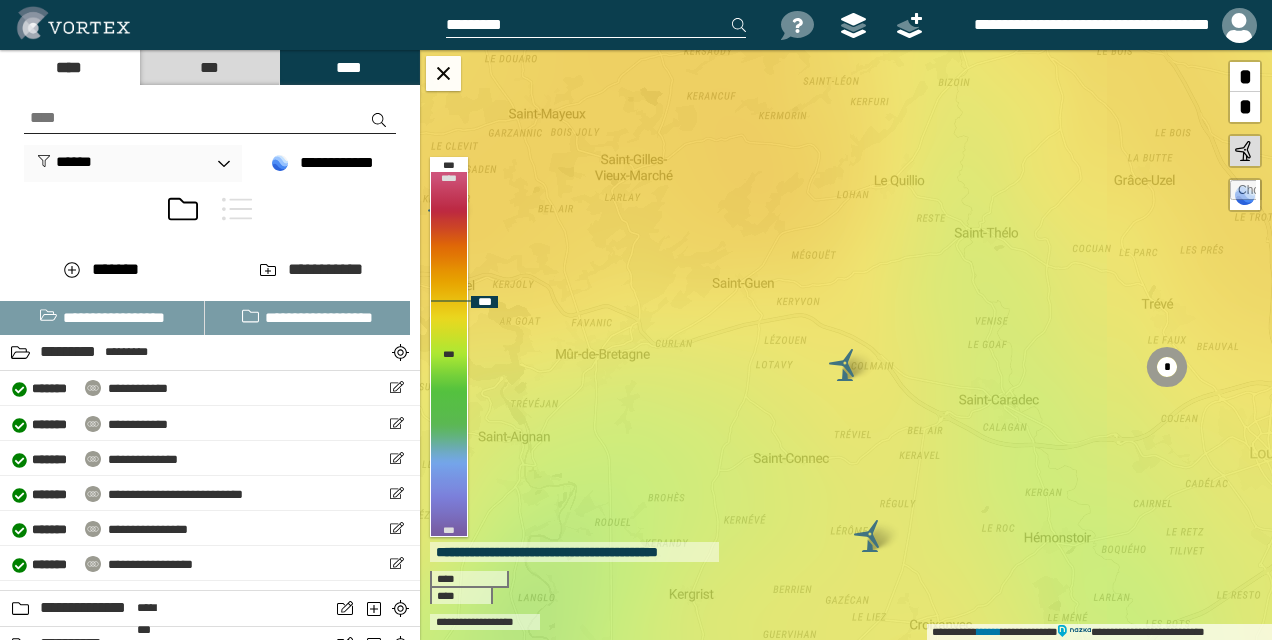 drag, startPoint x: 922, startPoint y: 303, endPoint x: 640, endPoint y: 248, distance: 287.31342 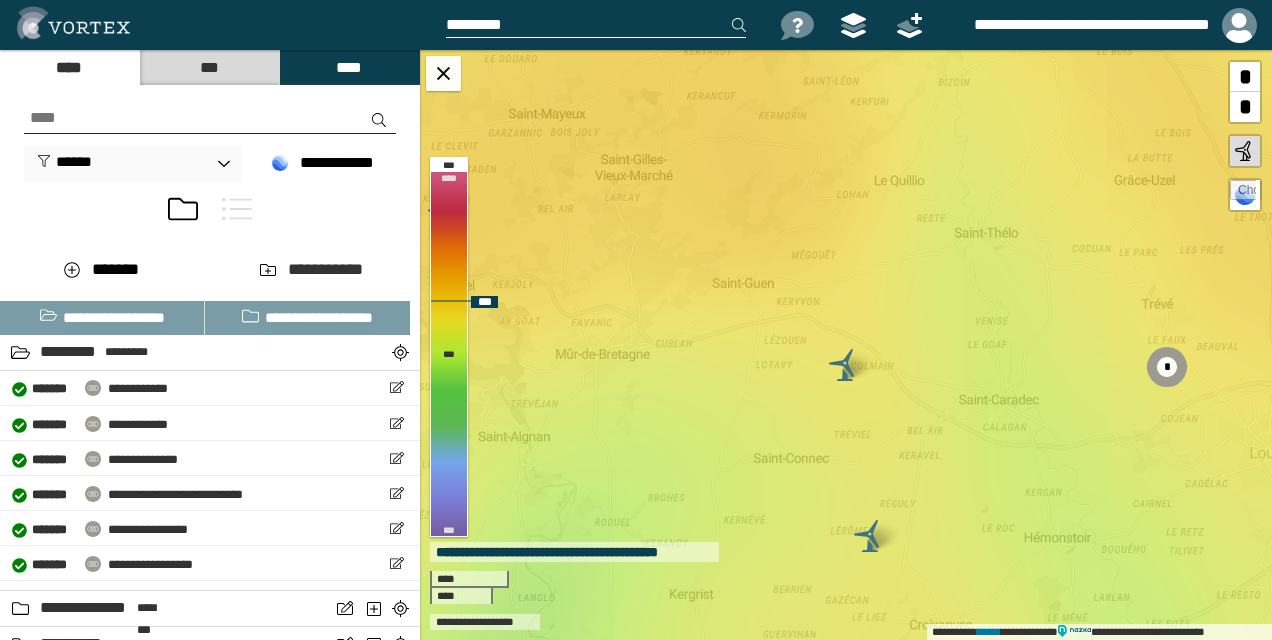click on "**********" at bounding box center (846, 345) 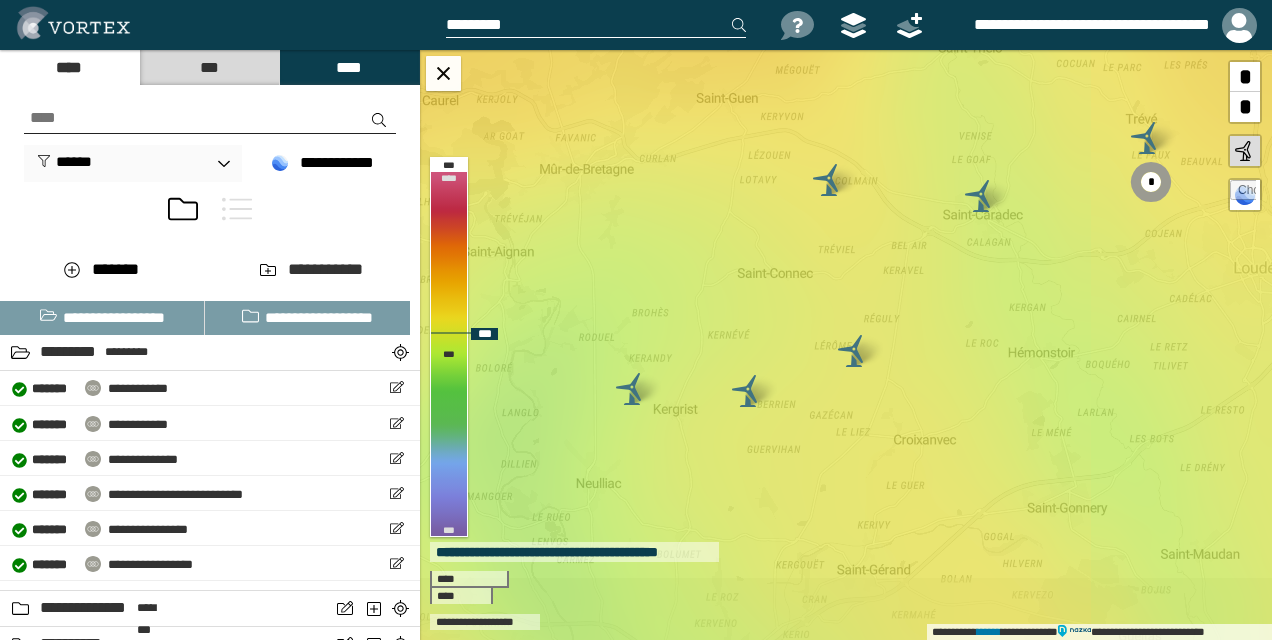 drag, startPoint x: 934, startPoint y: 366, endPoint x: 918, endPoint y: 181, distance: 185.6906 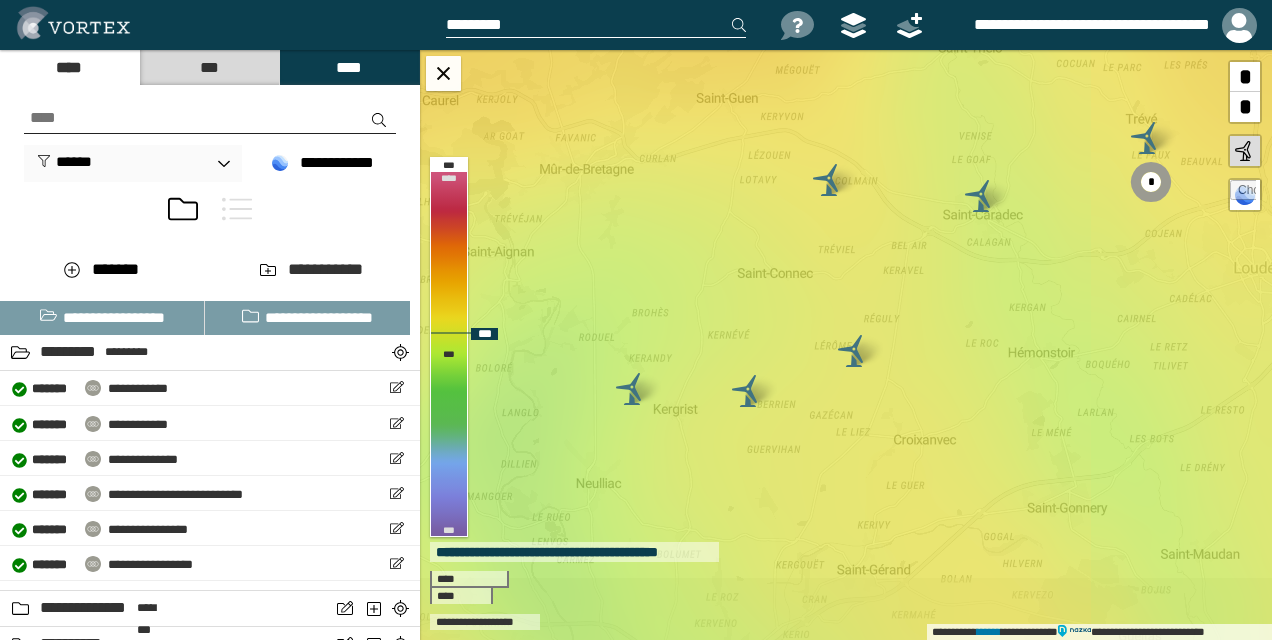click on "**********" at bounding box center (846, 345) 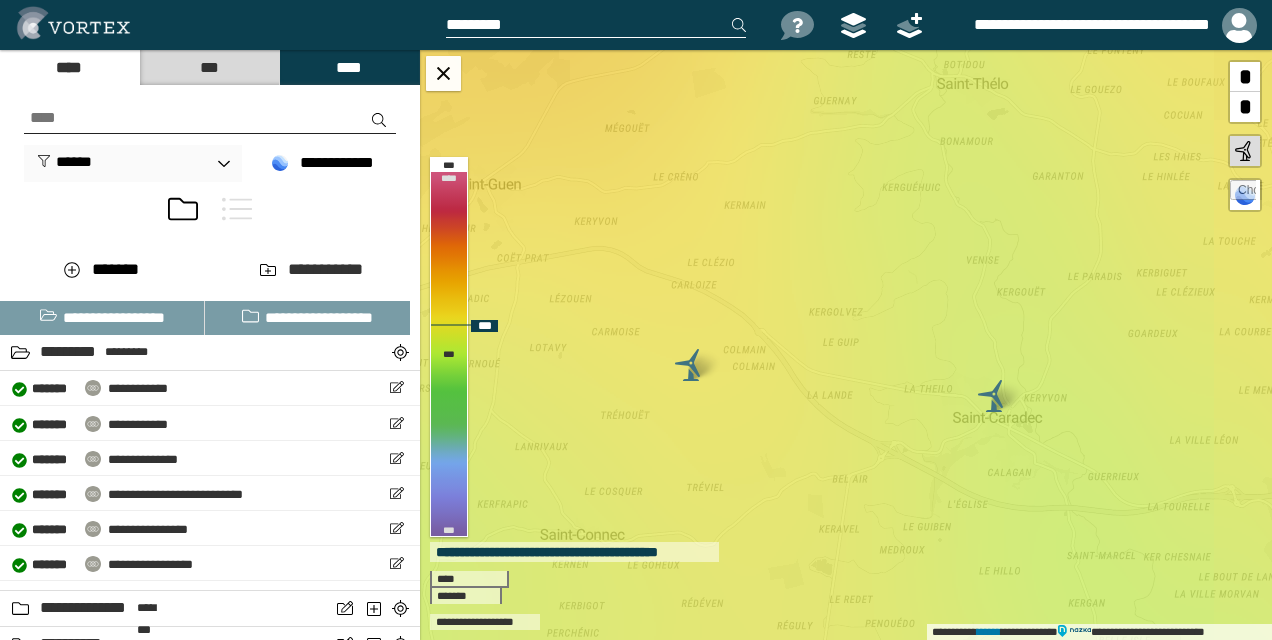 drag, startPoint x: 878, startPoint y: 266, endPoint x: 765, endPoint y: 367, distance: 151.55856 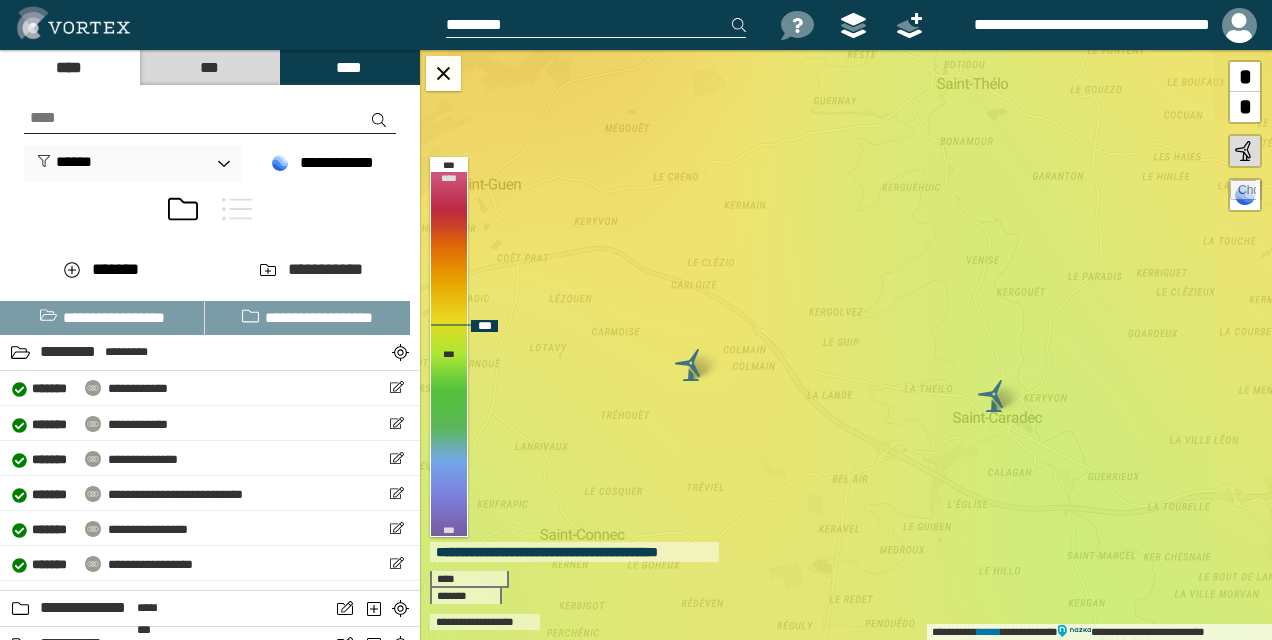 click on "**********" at bounding box center [846, 345] 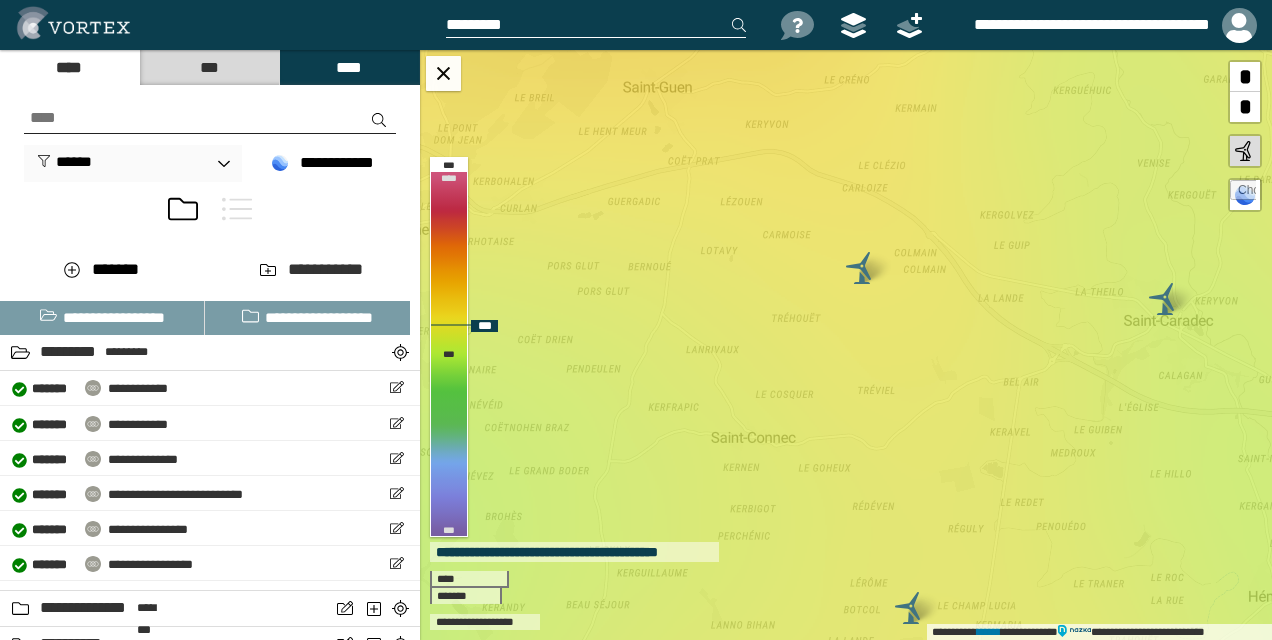 drag, startPoint x: 803, startPoint y: 360, endPoint x: 879, endPoint y: 391, distance: 82.07923 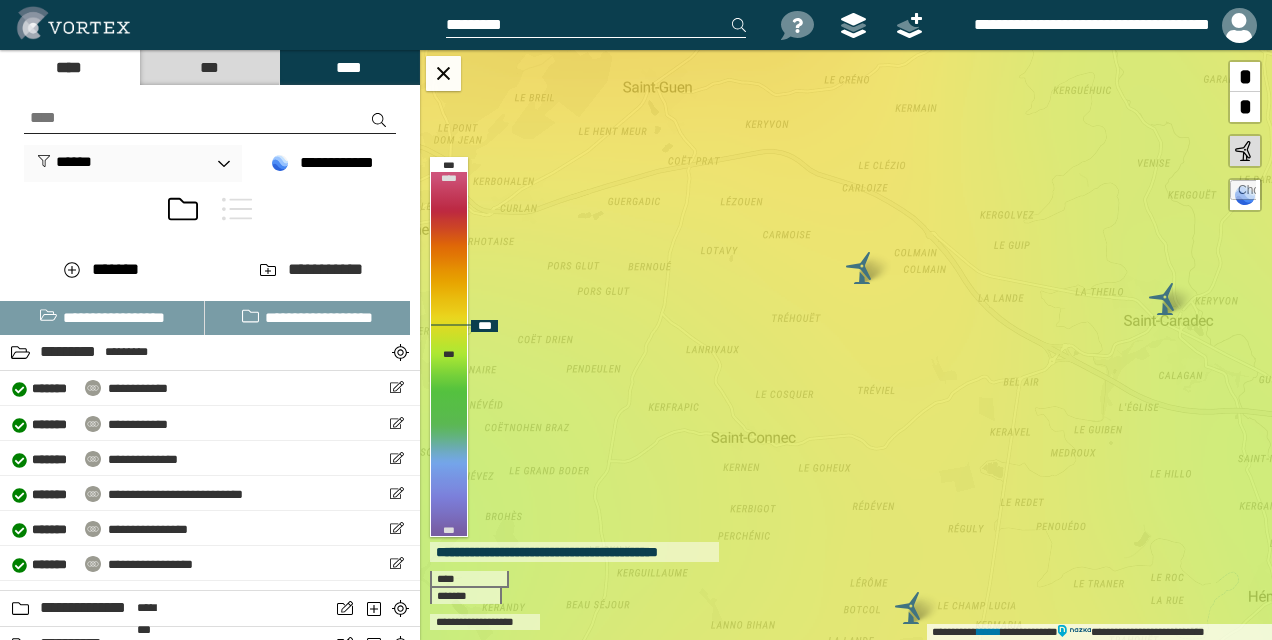 click on "**********" at bounding box center [846, 345] 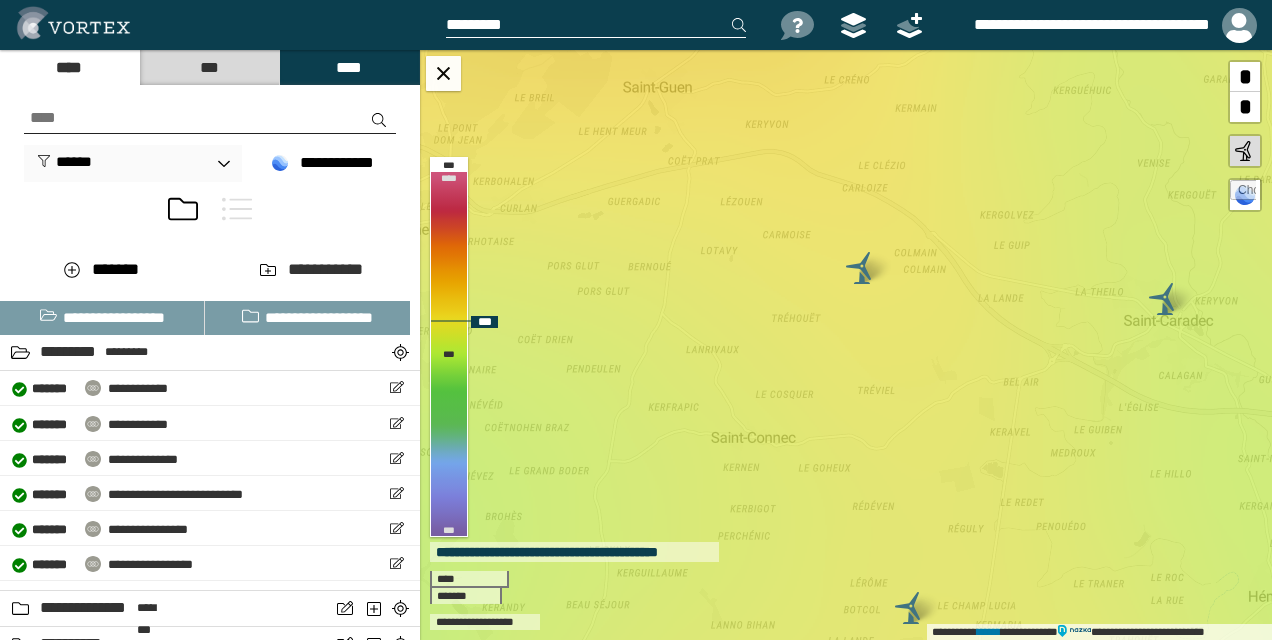 click on "**********" at bounding box center [846, 345] 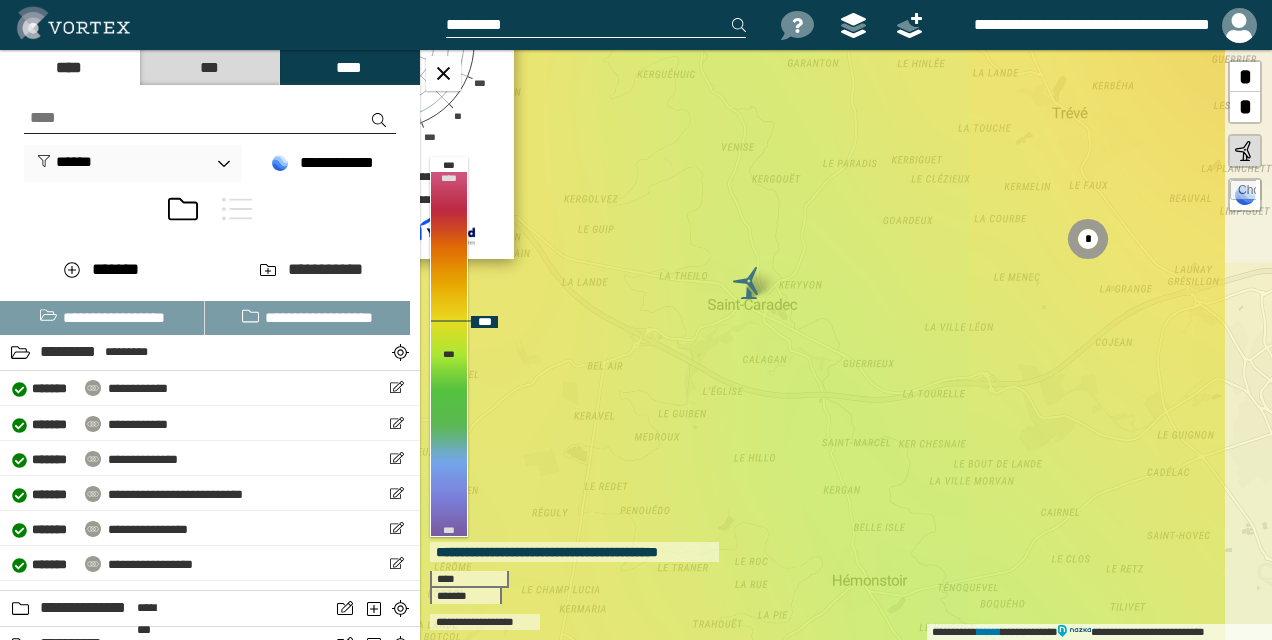 drag, startPoint x: 943, startPoint y: 346, endPoint x: 527, endPoint y: 210, distance: 437.66653 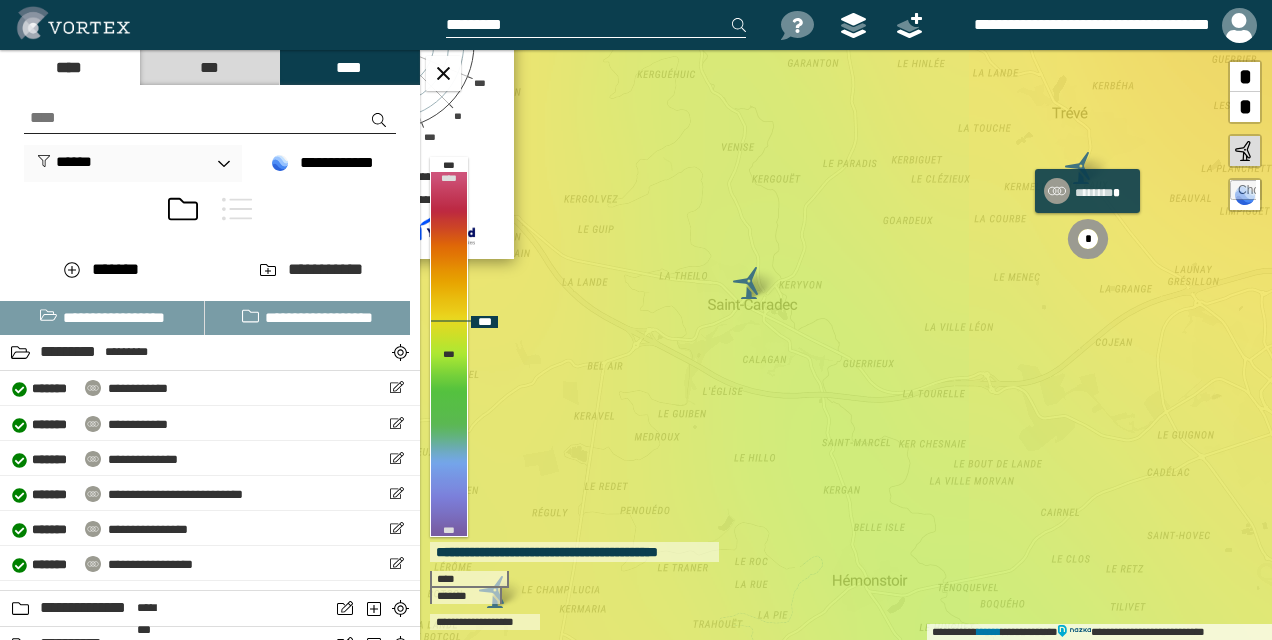 click 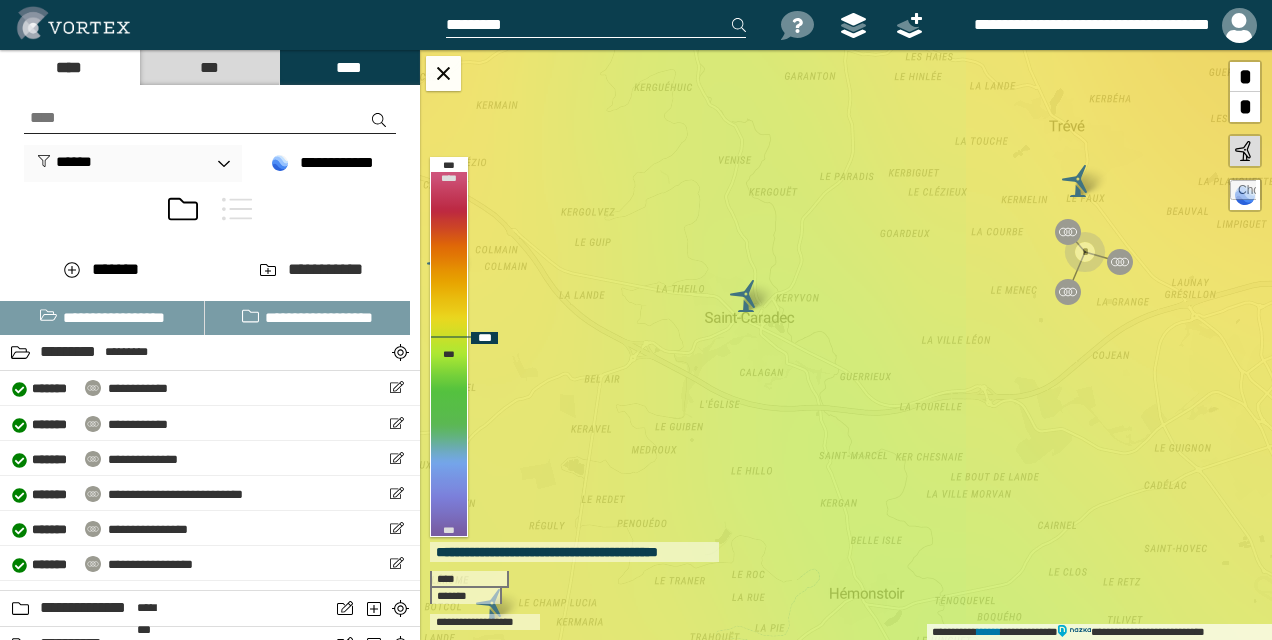 drag, startPoint x: 707, startPoint y: 282, endPoint x: 706, endPoint y: 292, distance: 10.049875 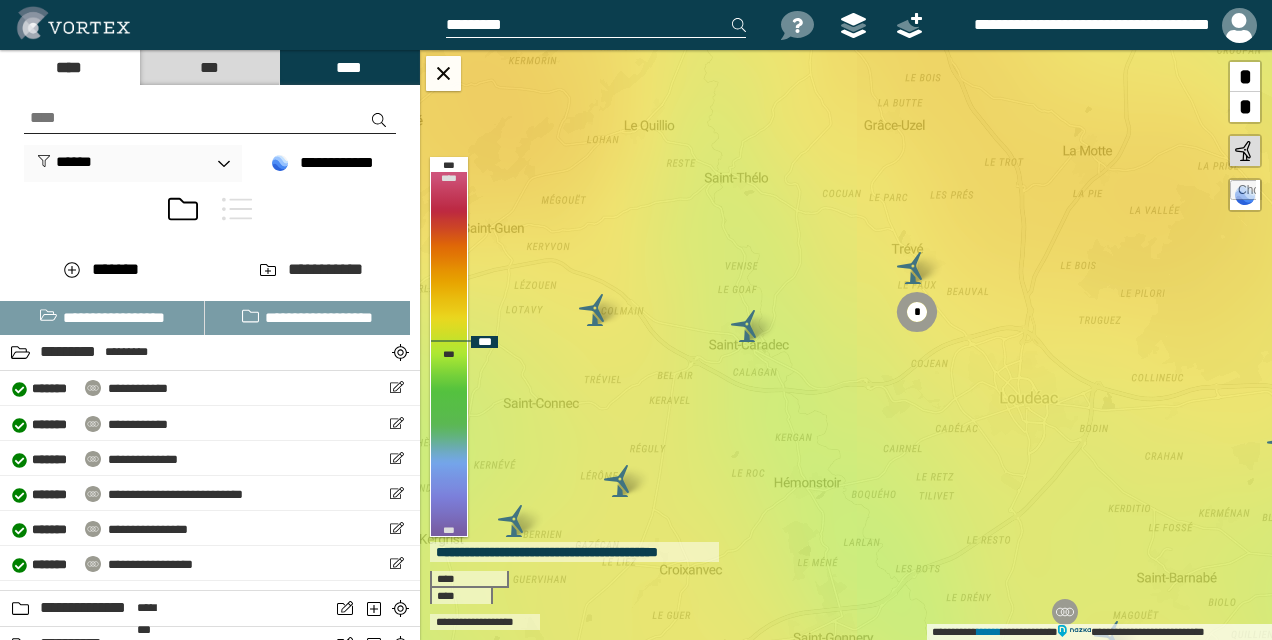 drag, startPoint x: 728, startPoint y: 272, endPoint x: 748, endPoint y: 316, distance: 48.332184 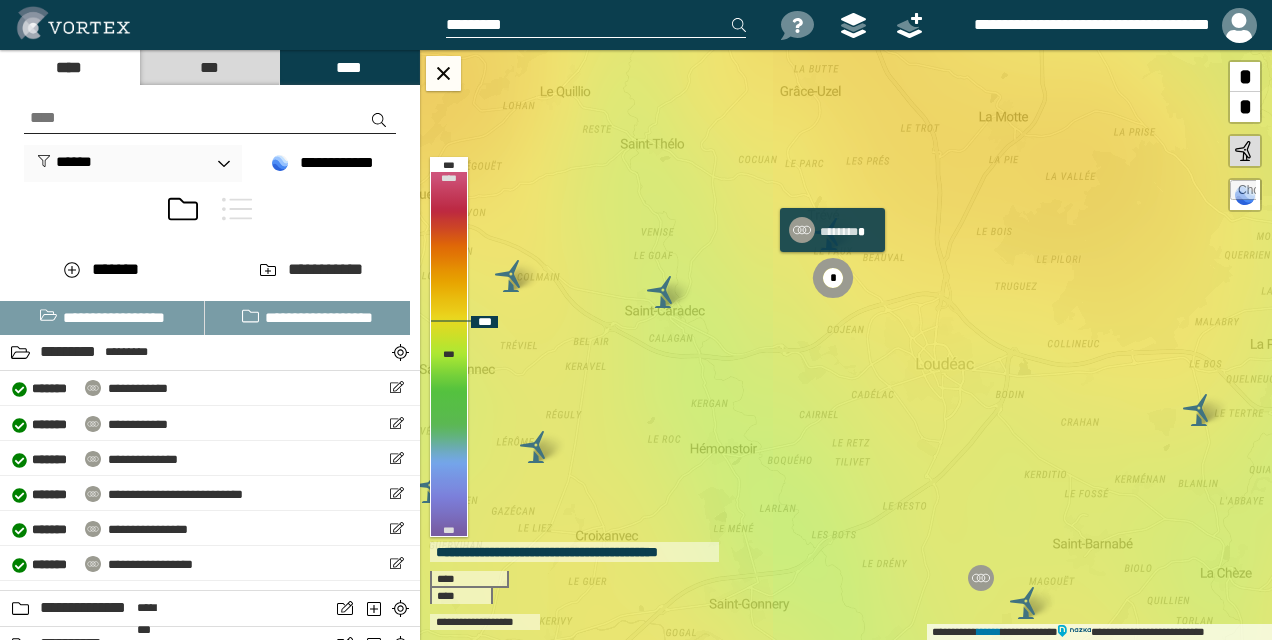 click 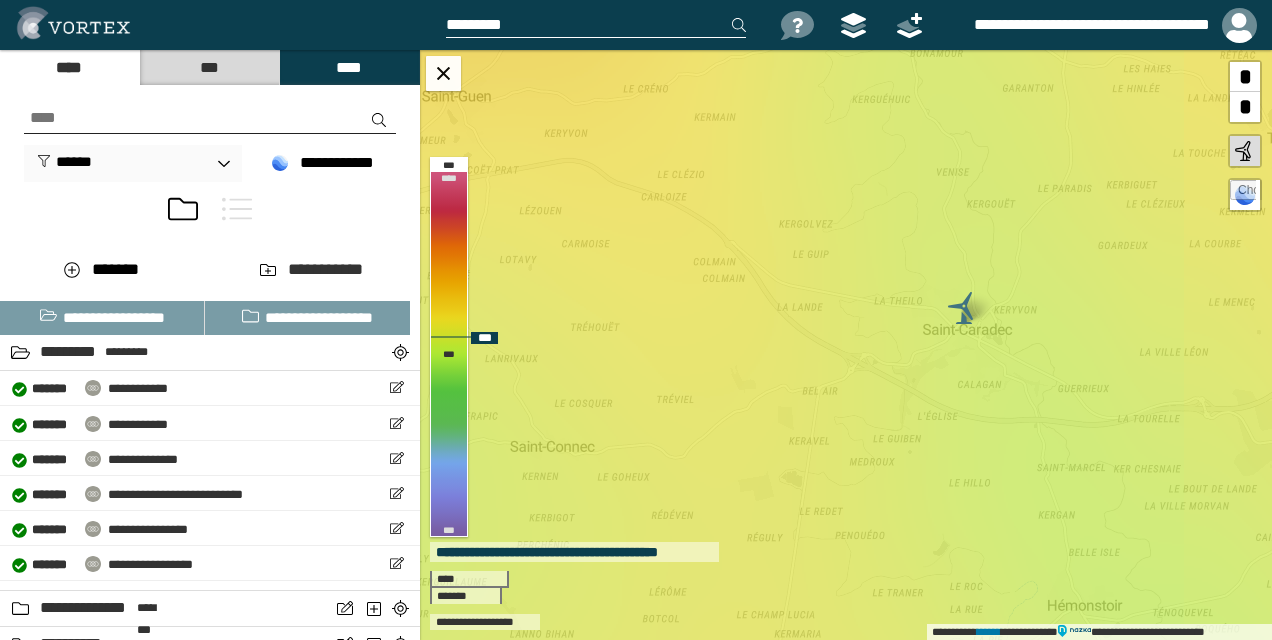 drag, startPoint x: 720, startPoint y: 289, endPoint x: 1078, endPoint y: 286, distance: 358.01257 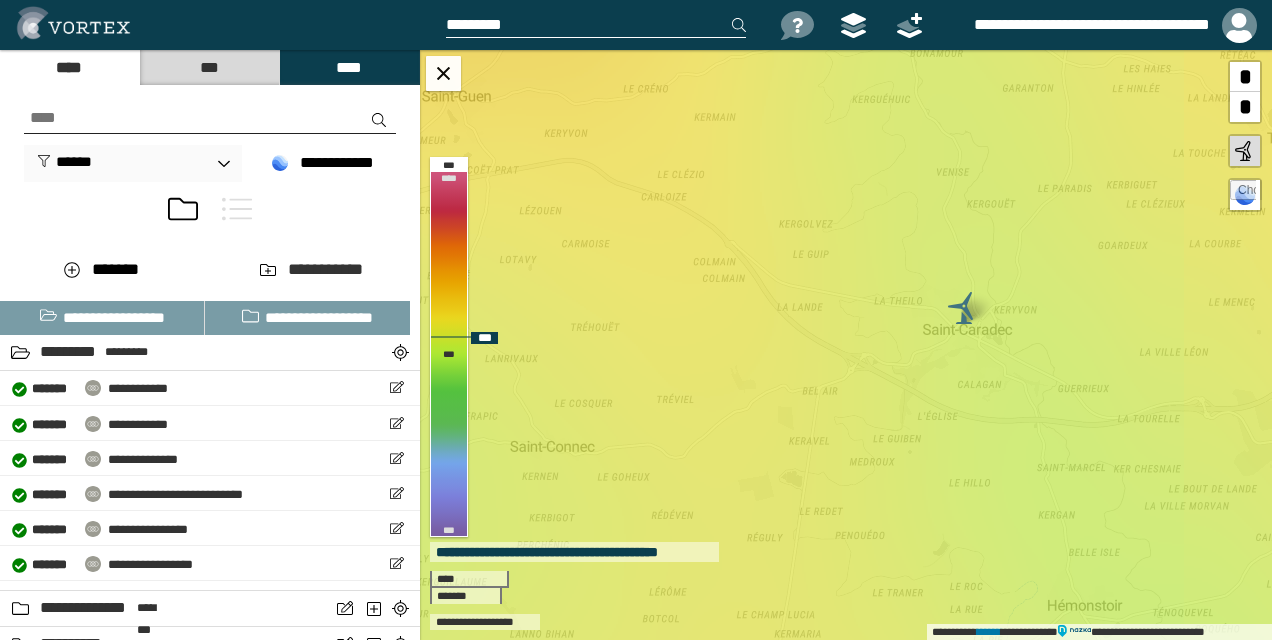 click on "**********" at bounding box center [846, 345] 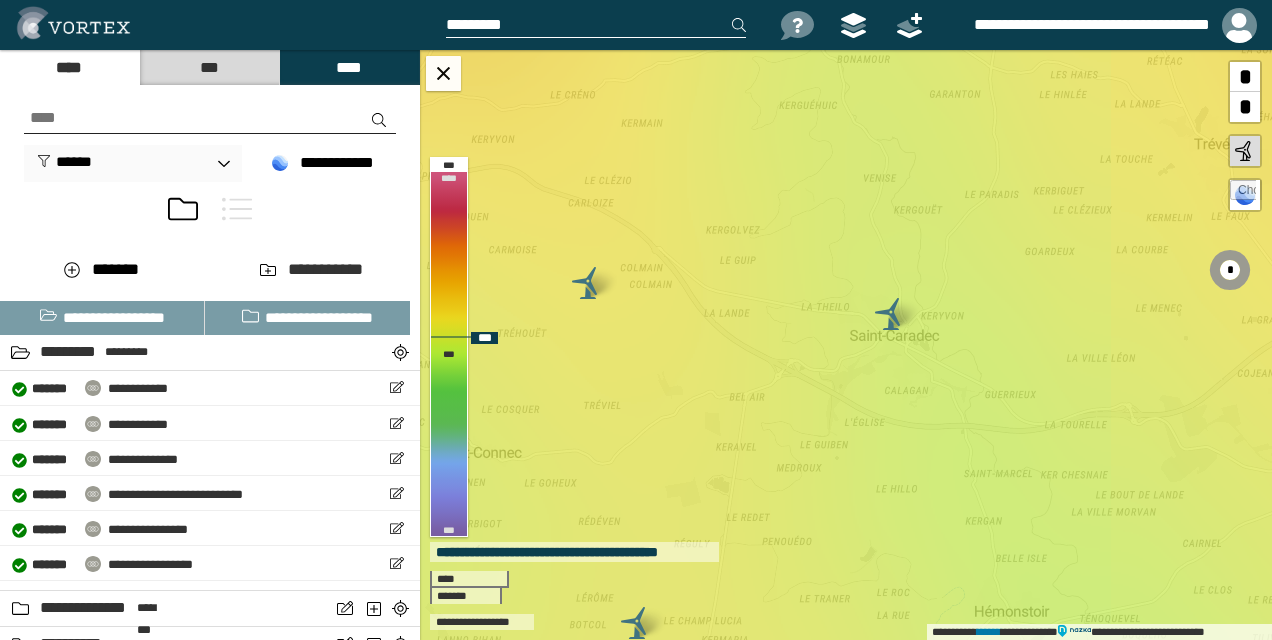drag, startPoint x: 1078, startPoint y: 286, endPoint x: 1006, endPoint y: 289, distance: 72.06247 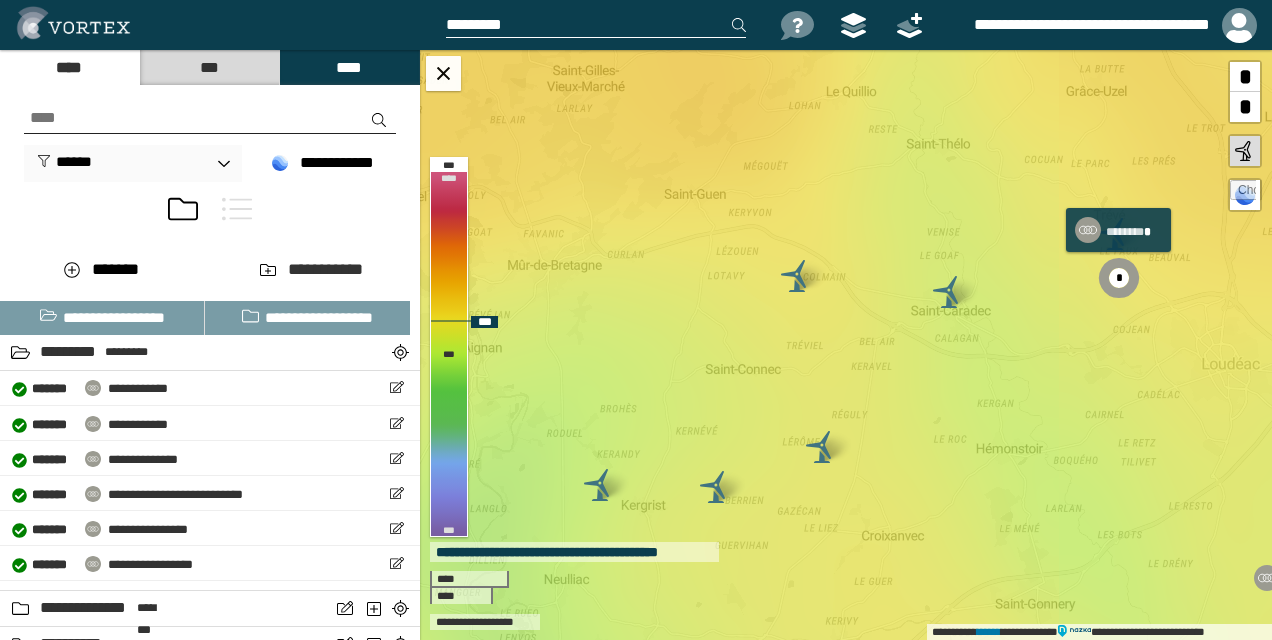click 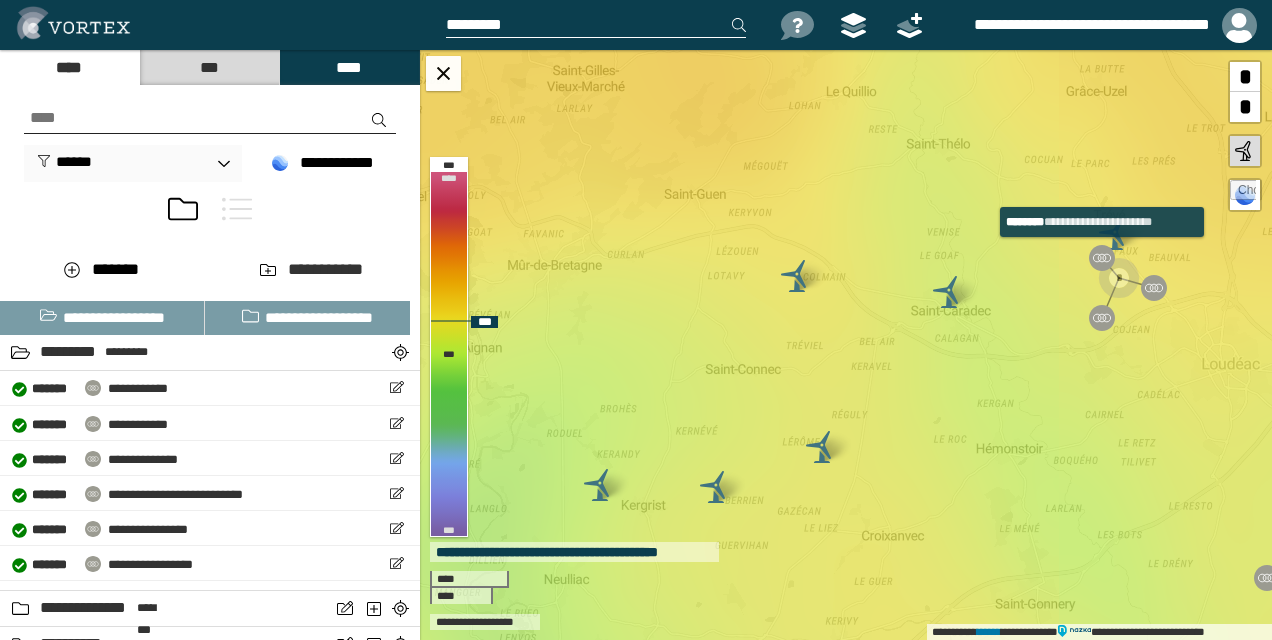 click at bounding box center (1102, 258) 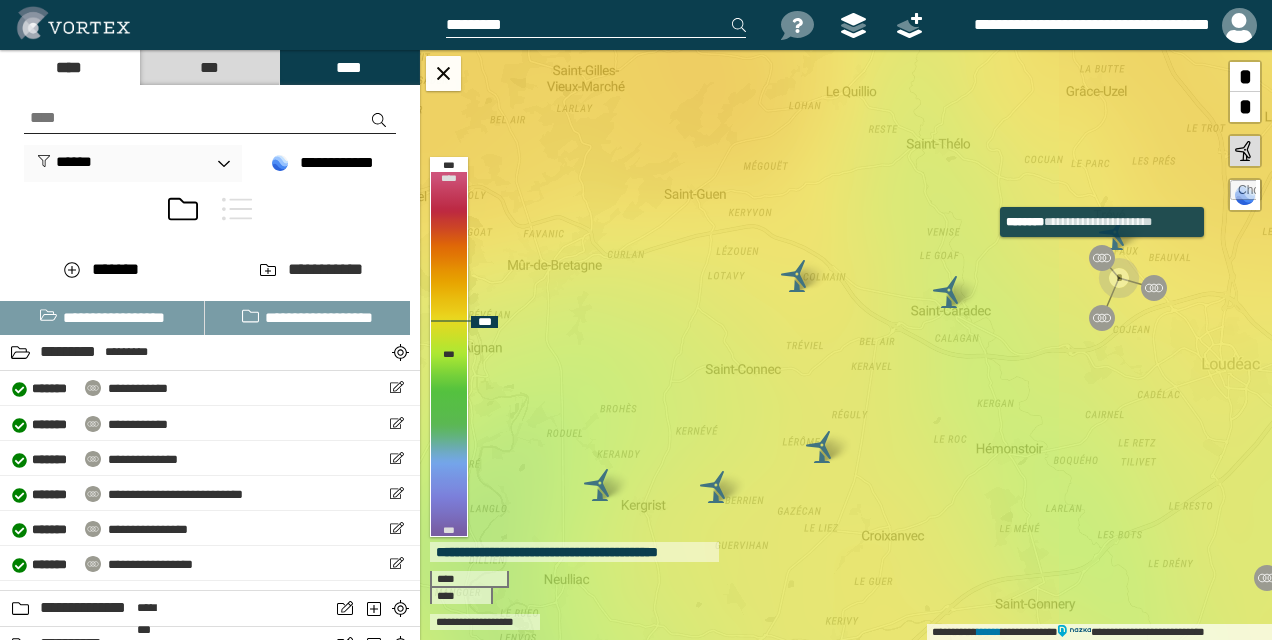 select on "**" 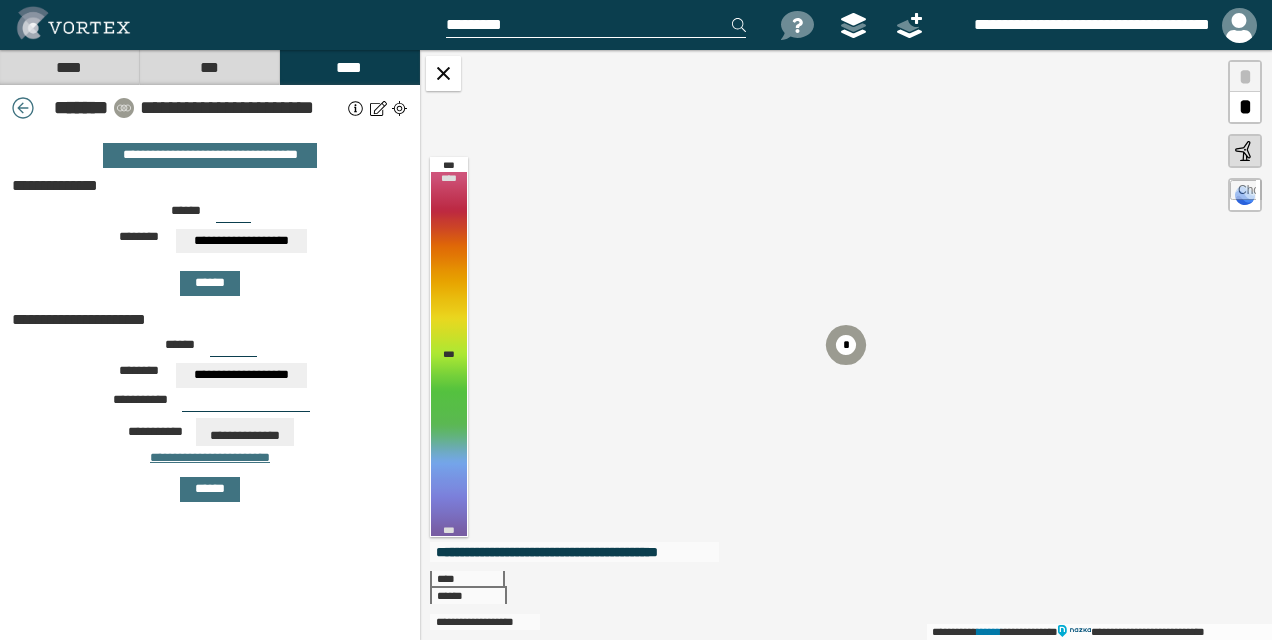 click at bounding box center (399, 108) 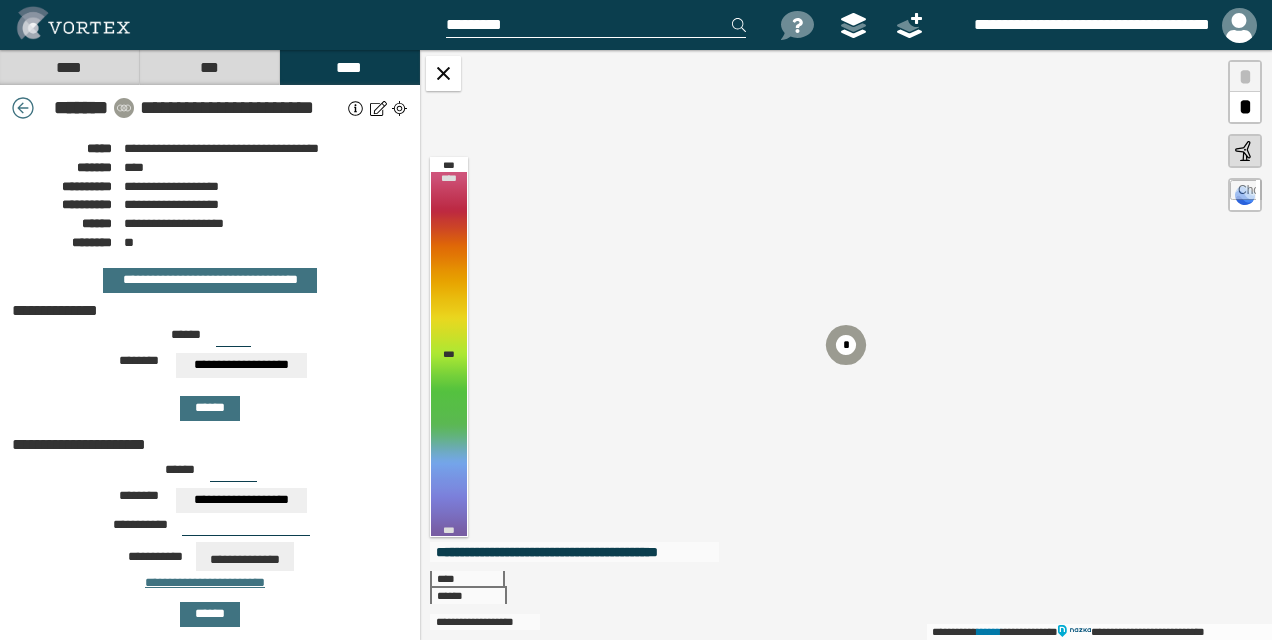 click on "**********" at bounding box center (174, 223) 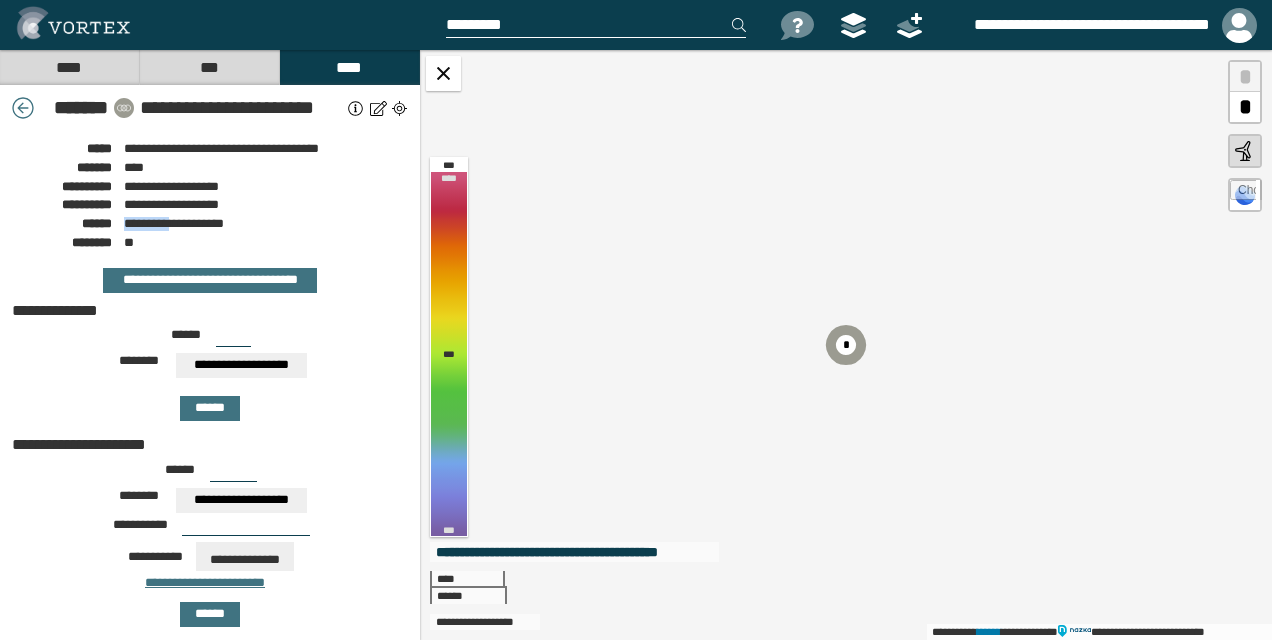 click on "**********" at bounding box center (174, 223) 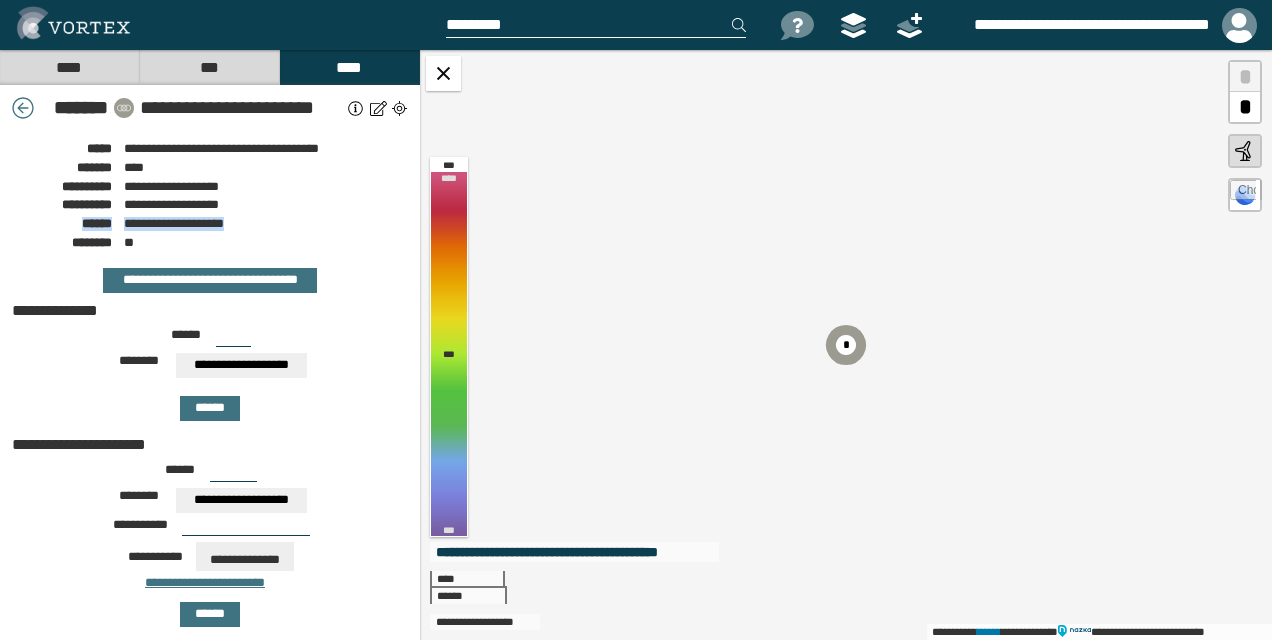 click on "**********" at bounding box center [174, 223] 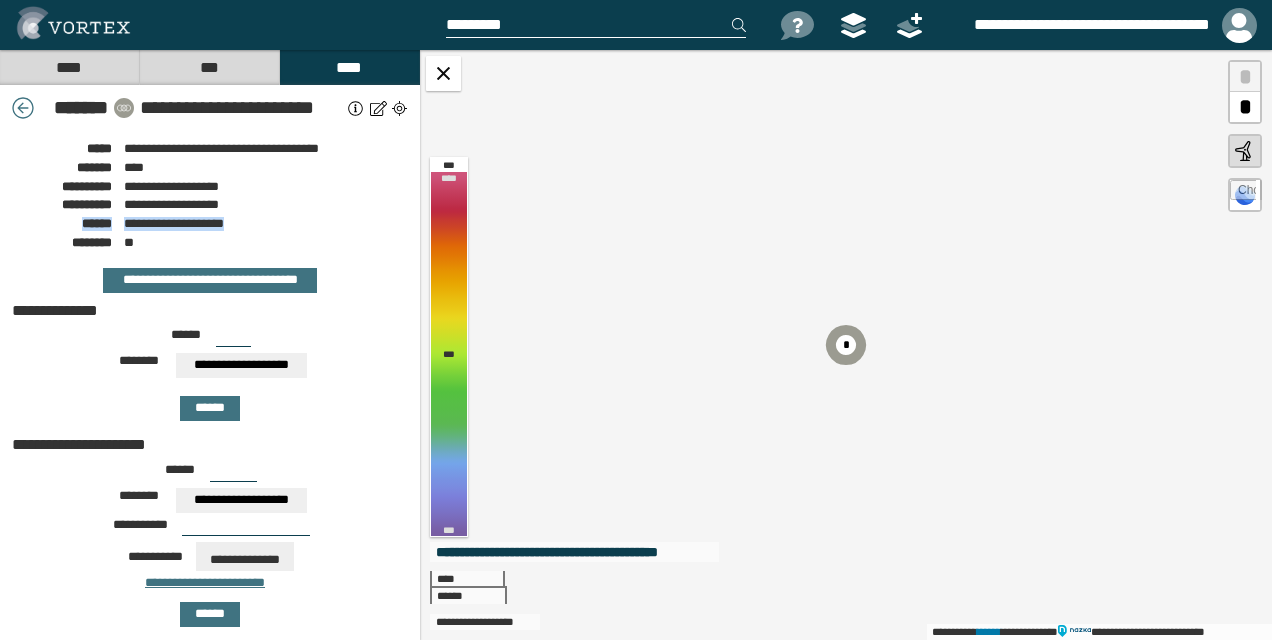 click on "**********" at bounding box center [174, 223] 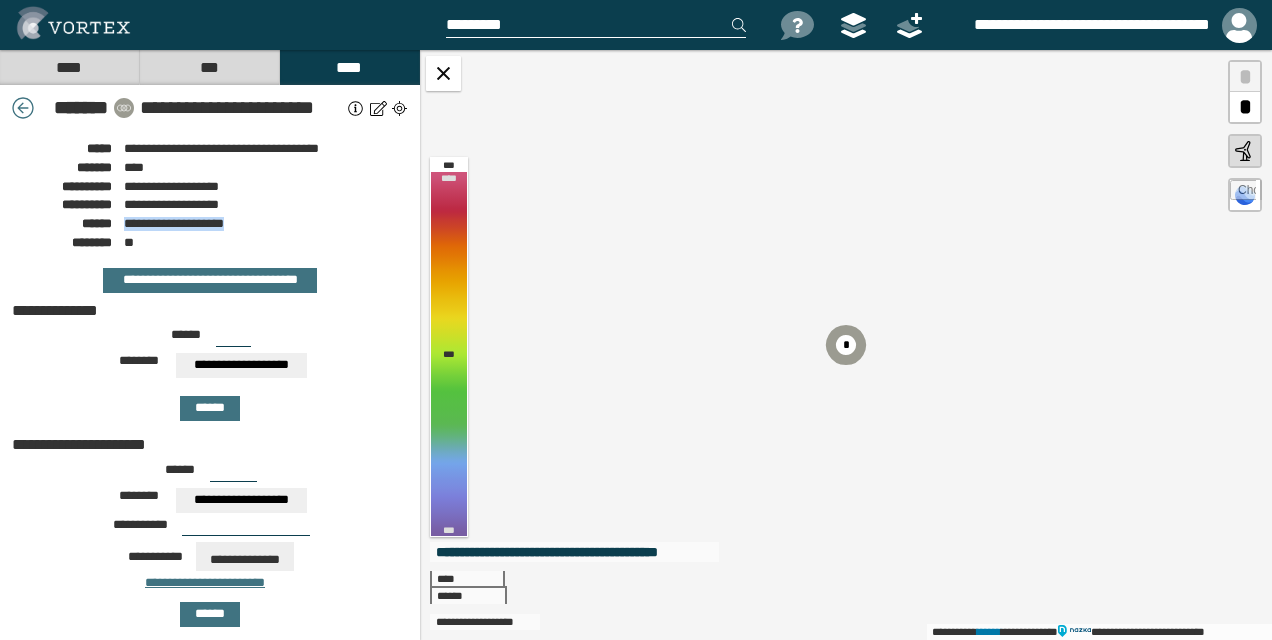 drag, startPoint x: 125, startPoint y: 224, endPoint x: 246, endPoint y: 222, distance: 121.016525 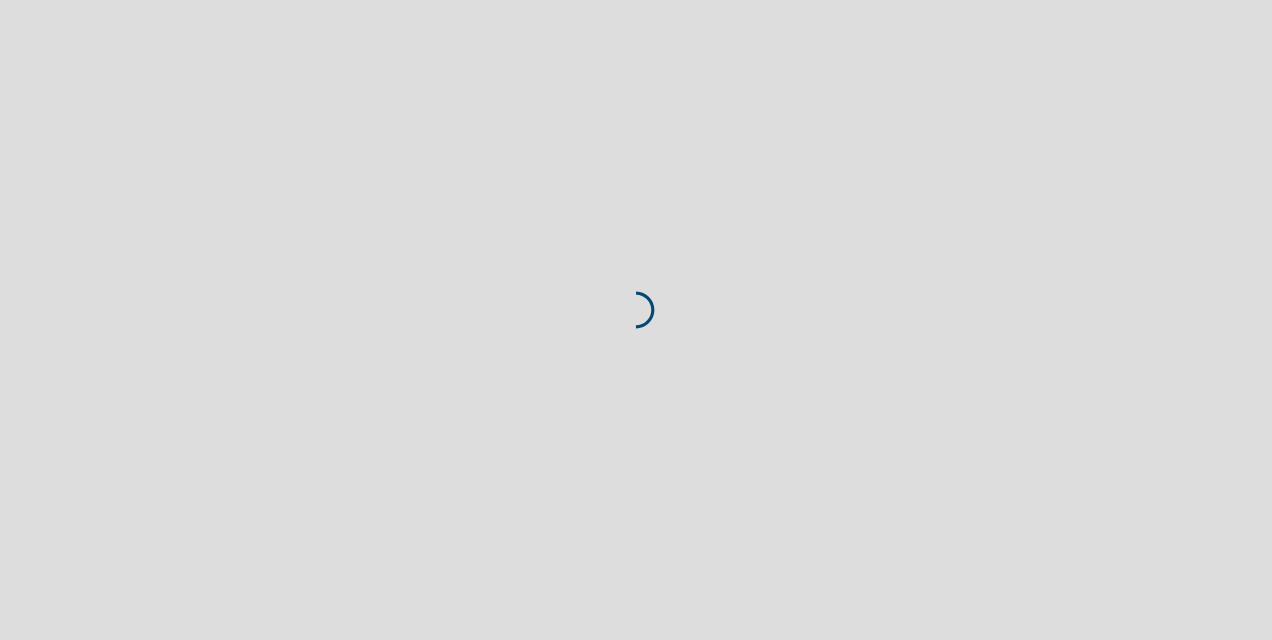 scroll, scrollTop: 0, scrollLeft: 0, axis: both 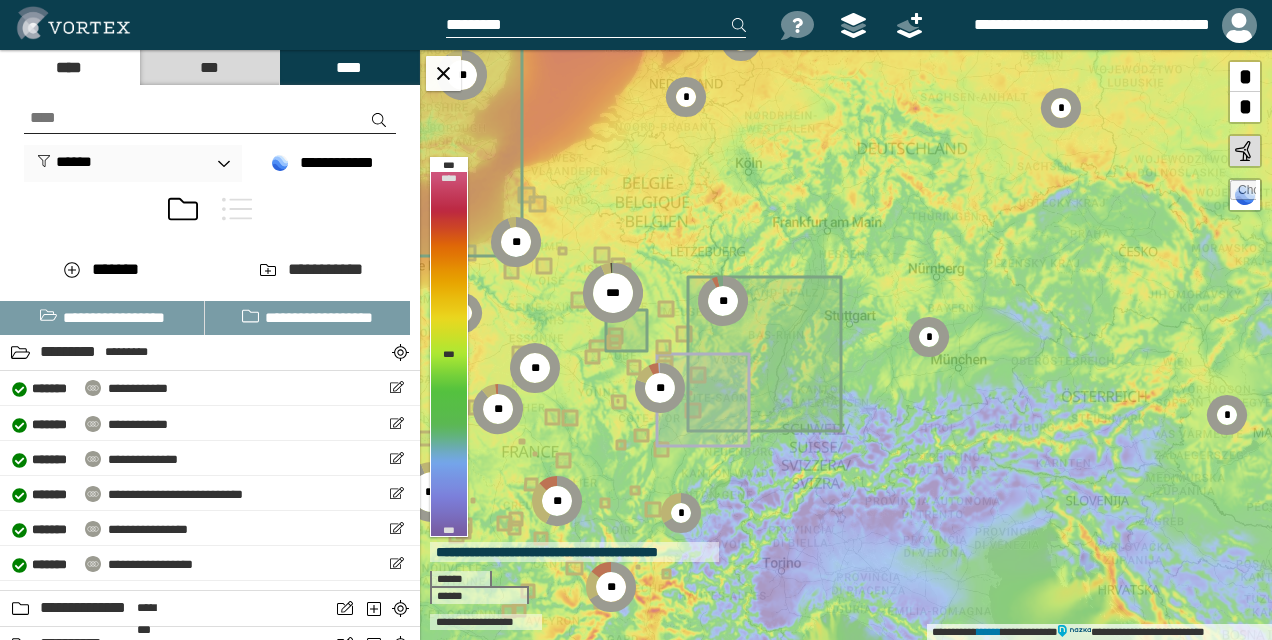 drag, startPoint x: 644, startPoint y: 286, endPoint x: 962, endPoint y: 258, distance: 319.23032 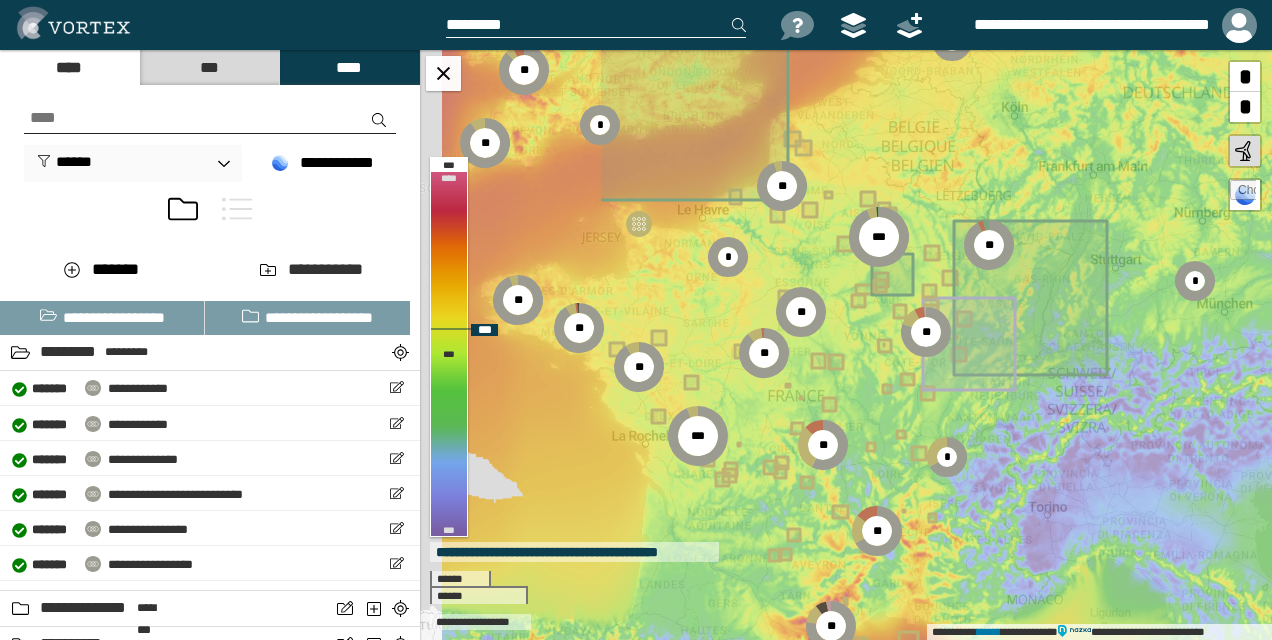 drag, startPoint x: 704, startPoint y: 230, endPoint x: 972, endPoint y: 174, distance: 273.78824 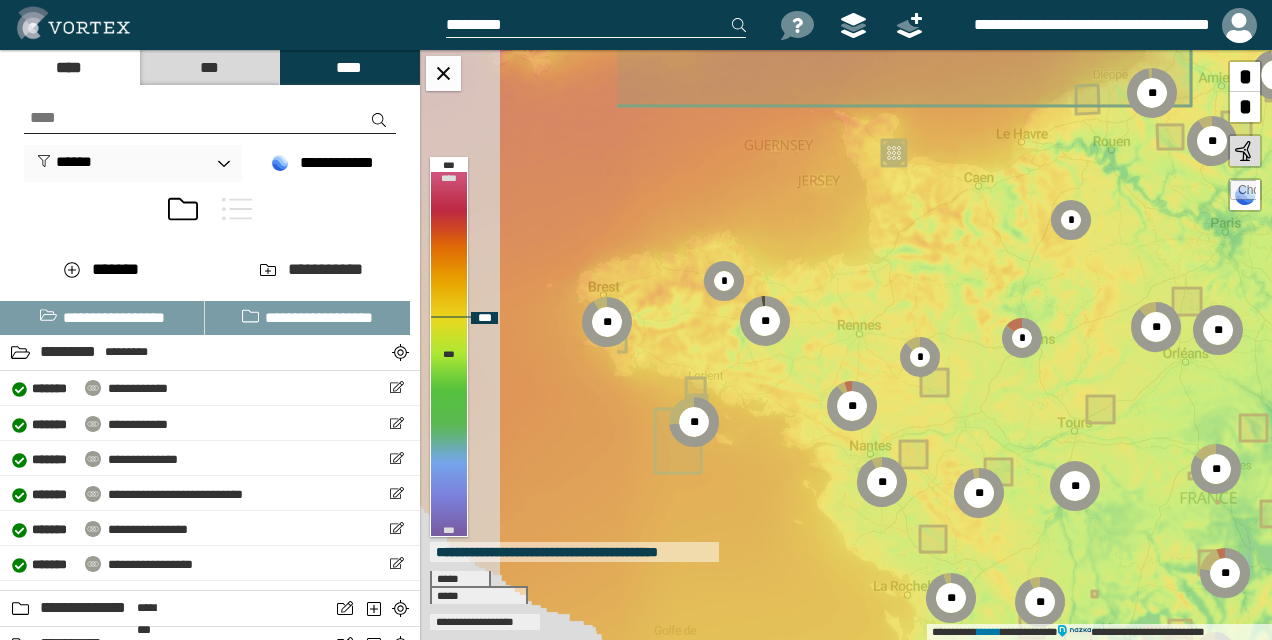 drag, startPoint x: 592, startPoint y: 326, endPoint x: 840, endPoint y: 307, distance: 248.72676 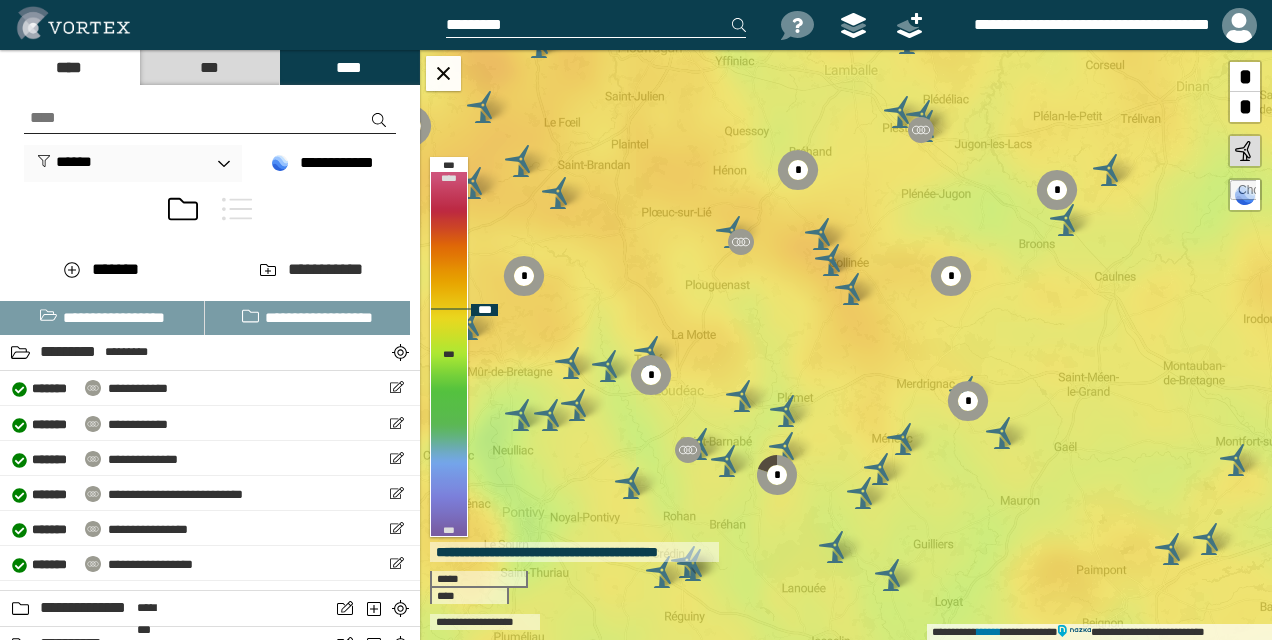 drag, startPoint x: 776, startPoint y: 354, endPoint x: 814, endPoint y: 320, distance: 50.990196 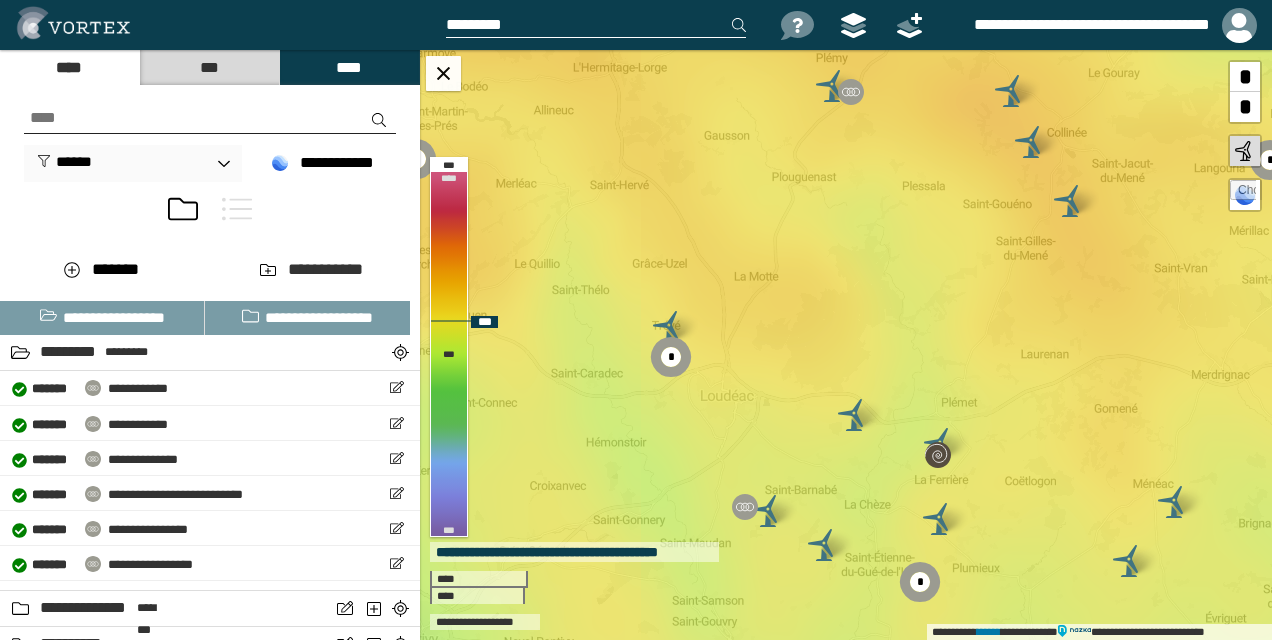 drag, startPoint x: 756, startPoint y: 386, endPoint x: 964, endPoint y: 326, distance: 216.48094 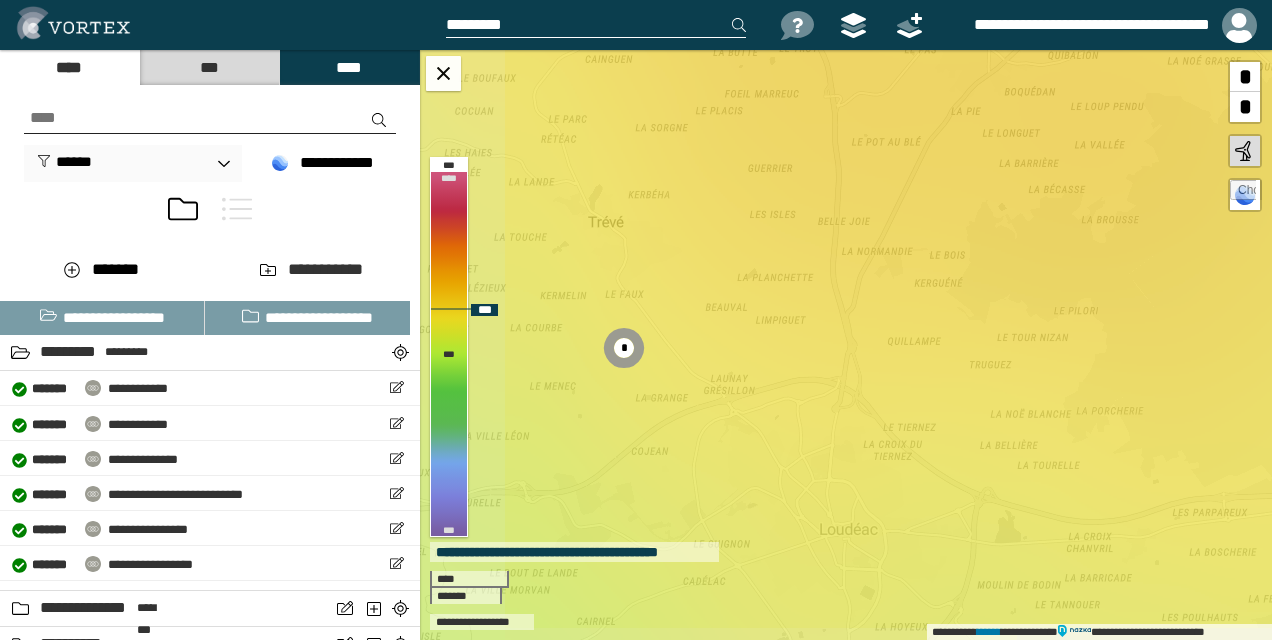 drag, startPoint x: 692, startPoint y: 406, endPoint x: 931, endPoint y: 350, distance: 245.473 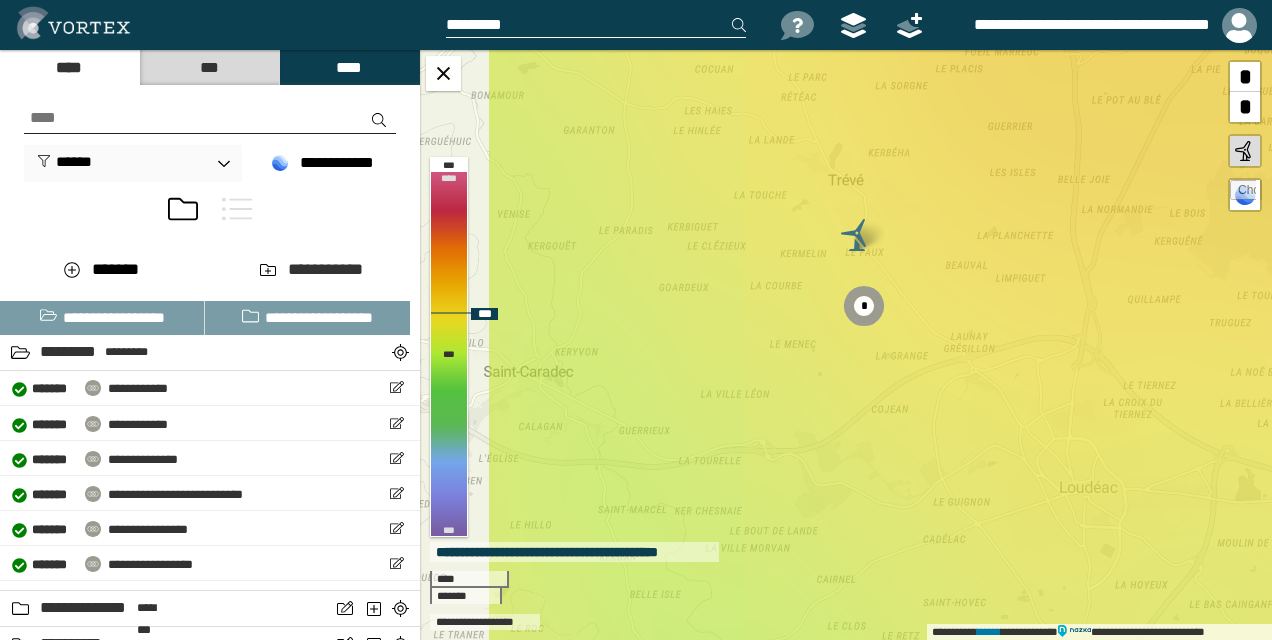 drag, startPoint x: 760, startPoint y: 372, endPoint x: 1002, endPoint y: 330, distance: 245.61758 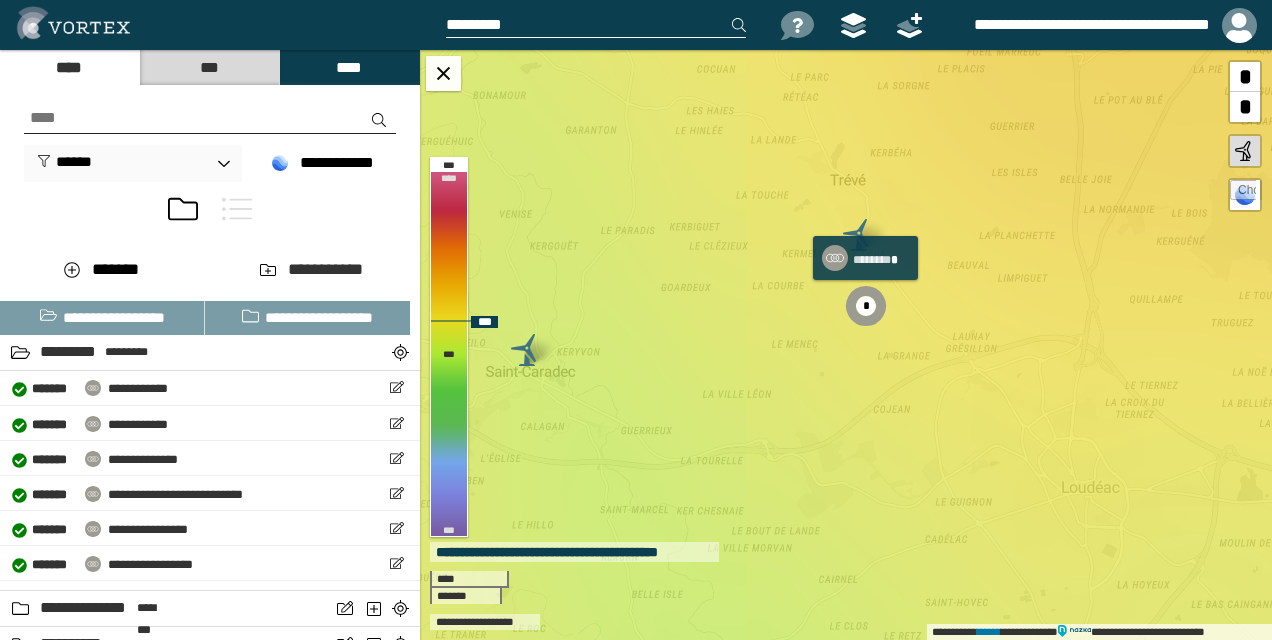 click on "*" at bounding box center (866, 306) 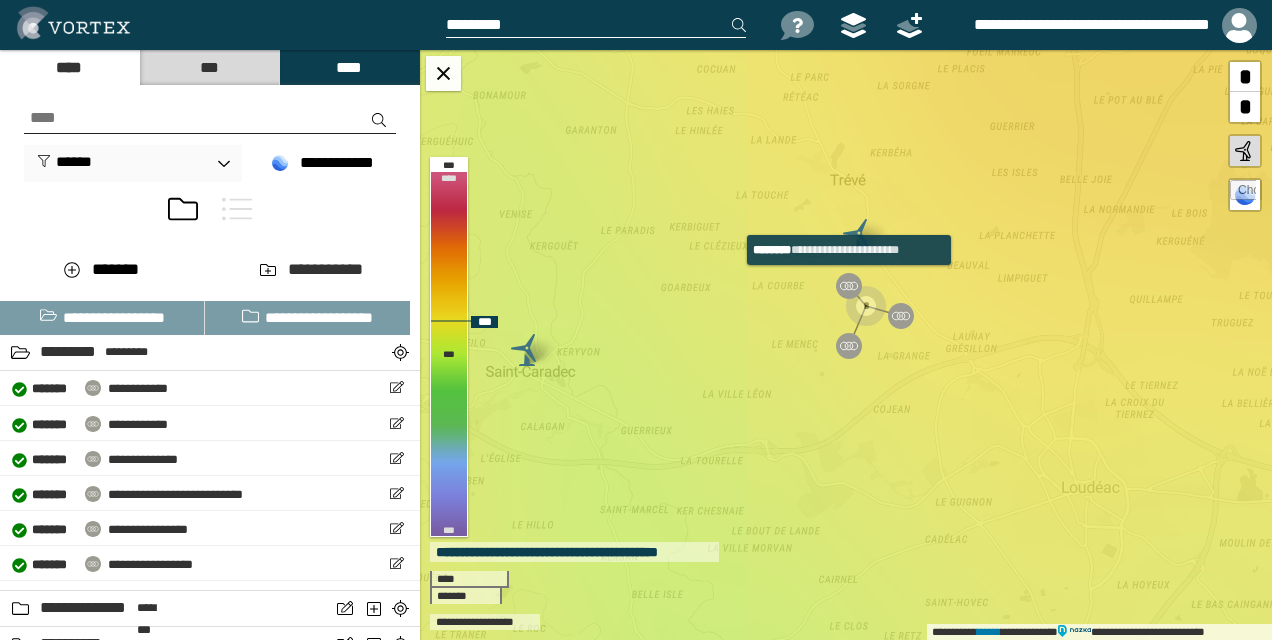 click at bounding box center [849, 286] 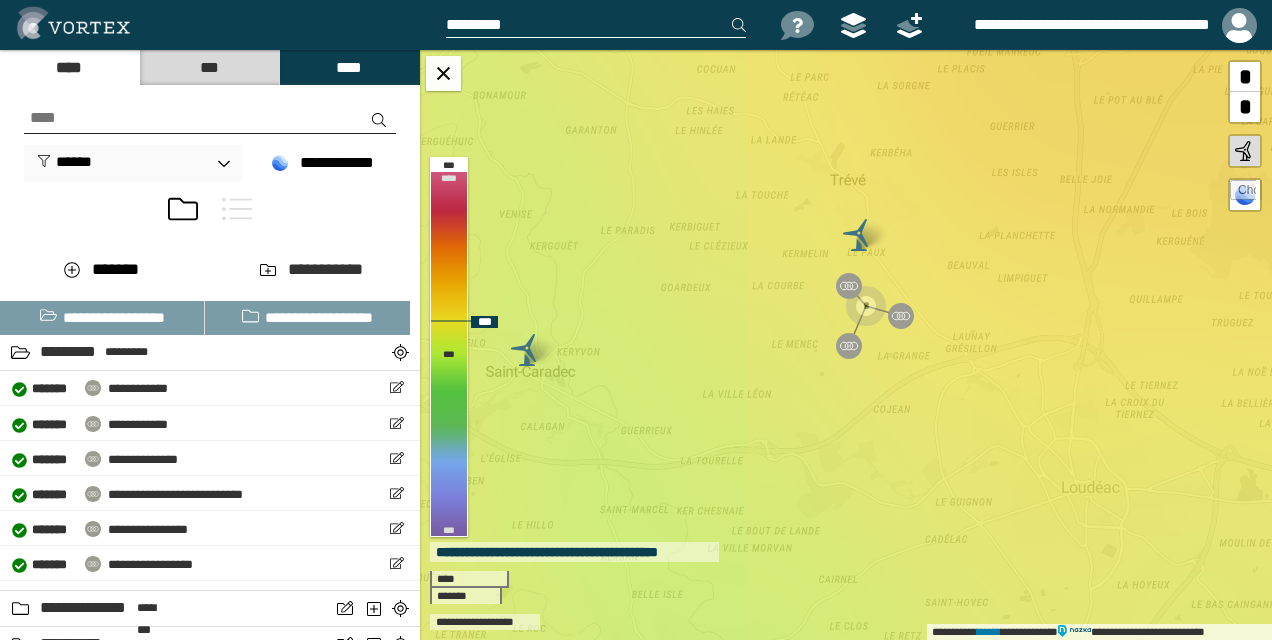 select on "****" 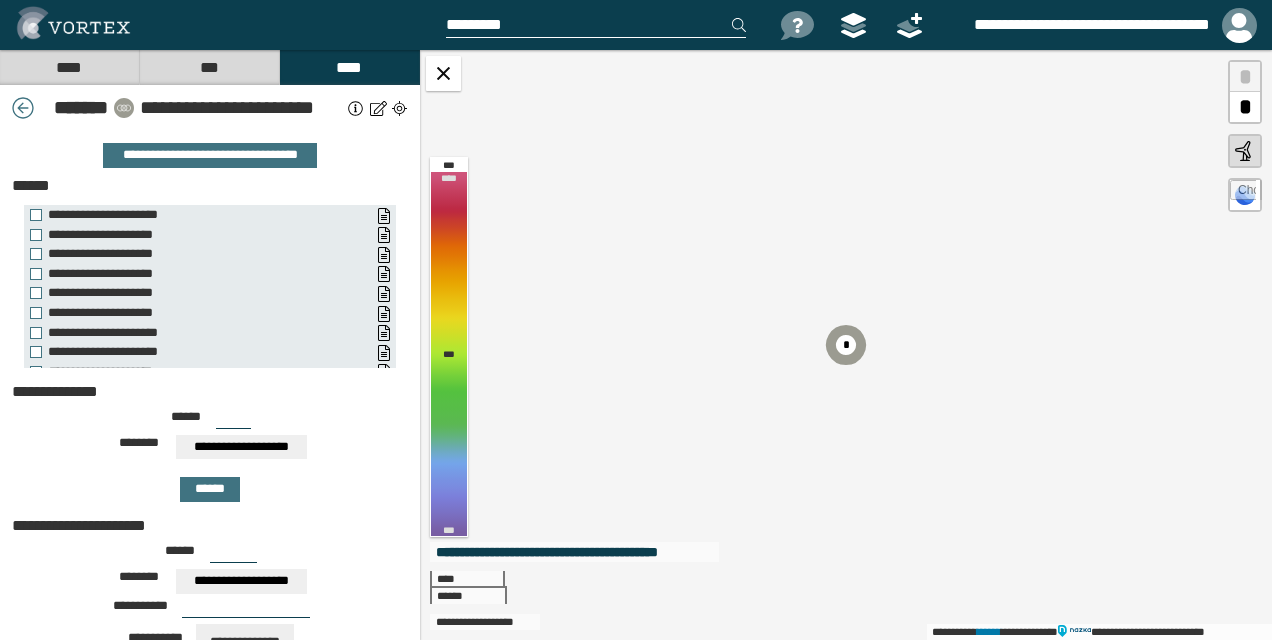 click at bounding box center [399, 108] 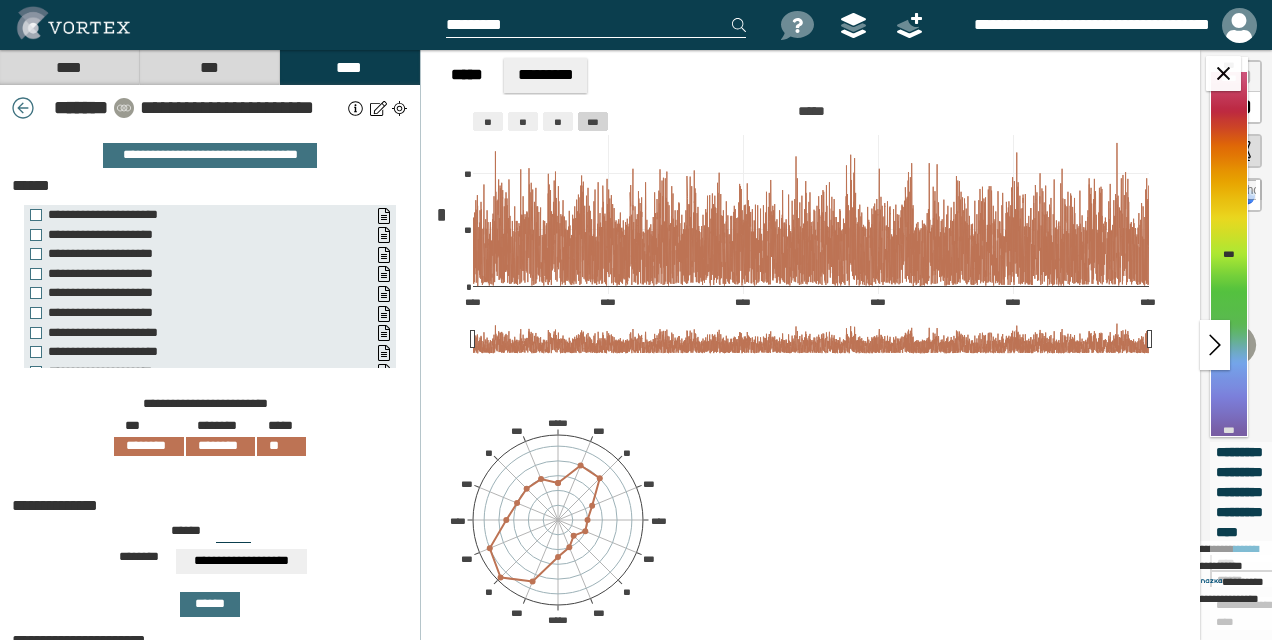click at bounding box center [356, 108] 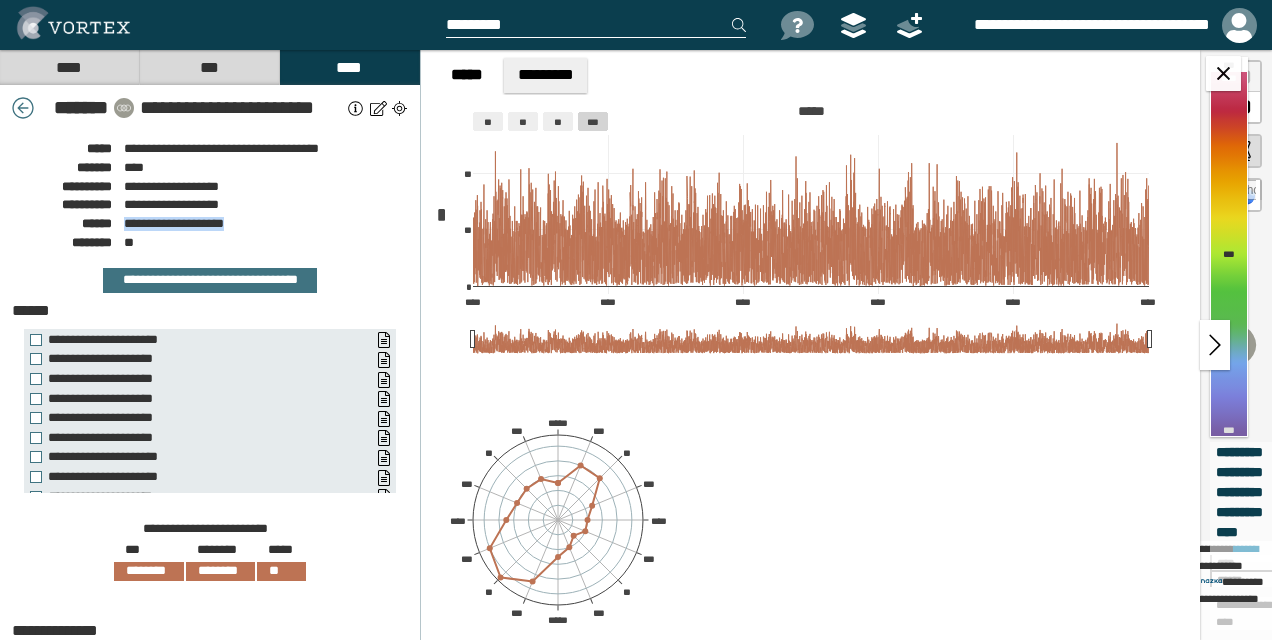drag, startPoint x: 126, startPoint y: 222, endPoint x: 245, endPoint y: 226, distance: 119.06721 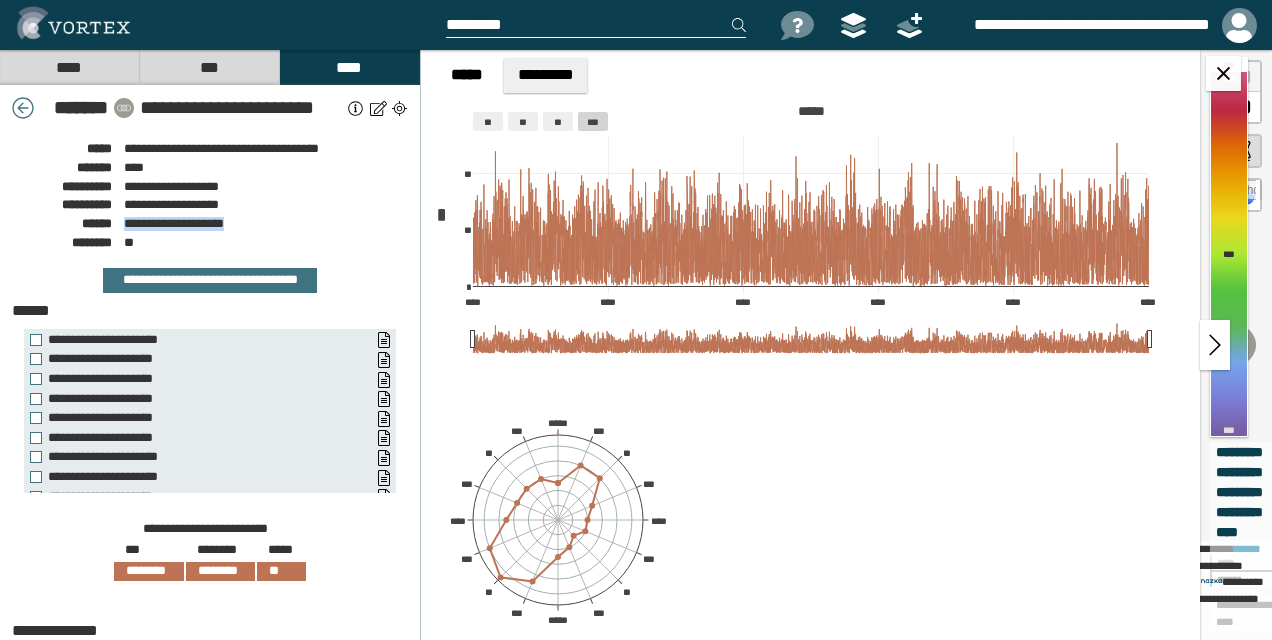click on "**********" at bounding box center (210, 221) 